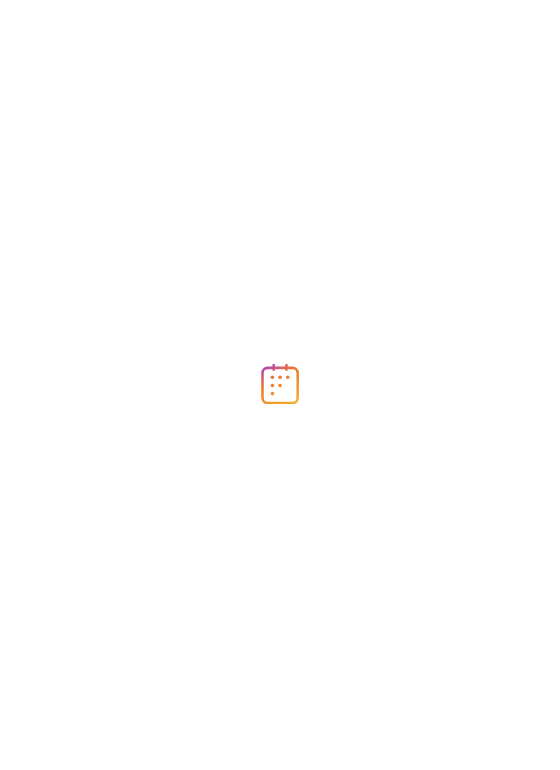 scroll, scrollTop: 0, scrollLeft: 0, axis: both 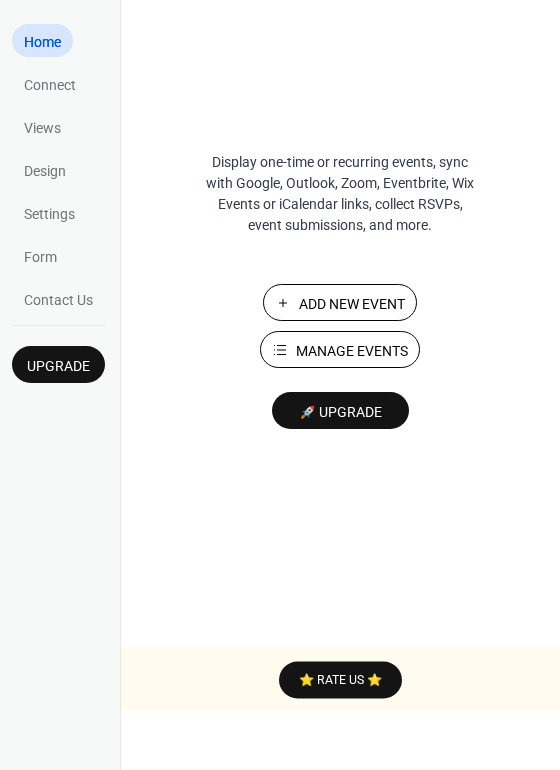 click on "Add New Event" at bounding box center [352, 304] 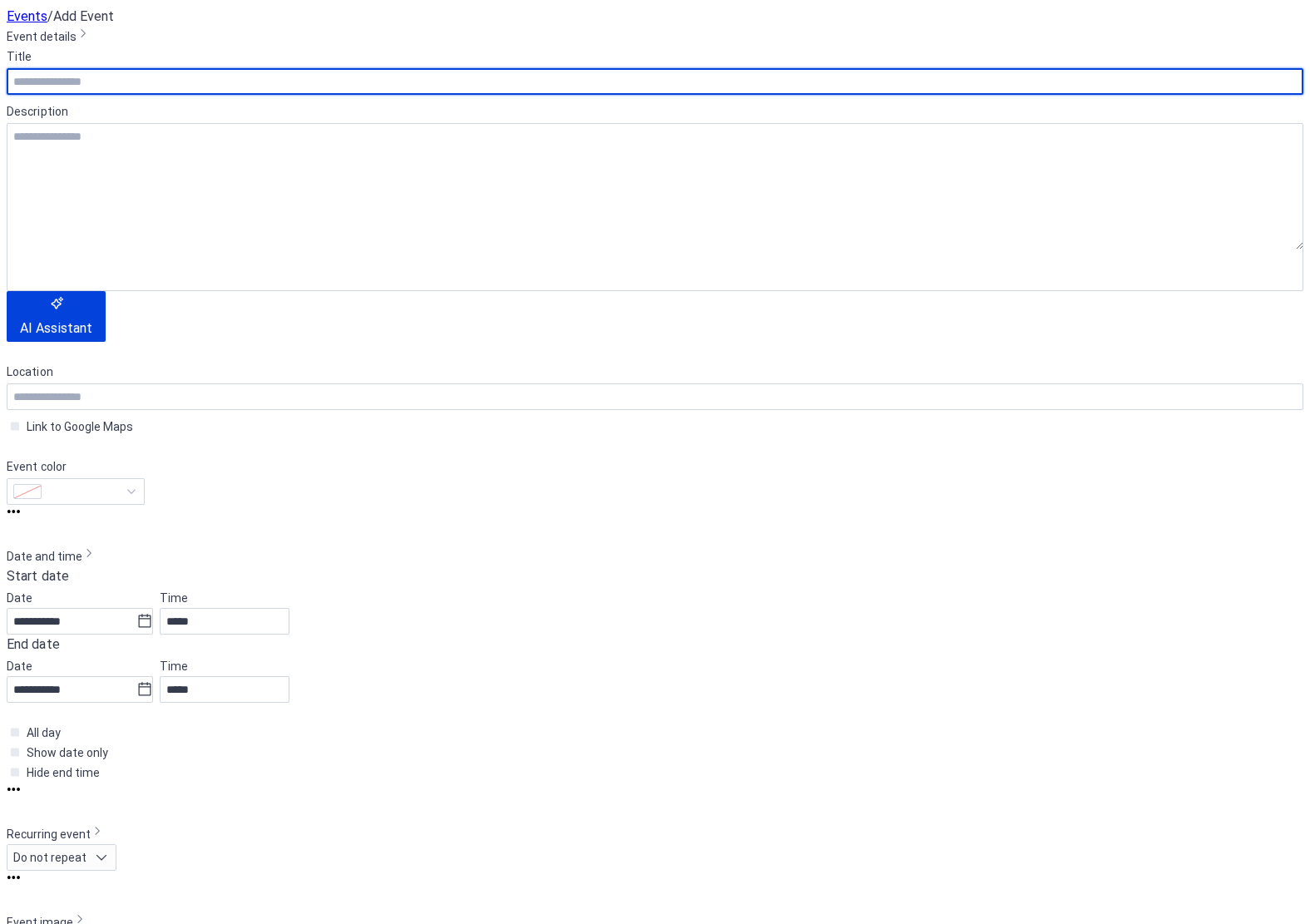 scroll, scrollTop: 0, scrollLeft: 0, axis: both 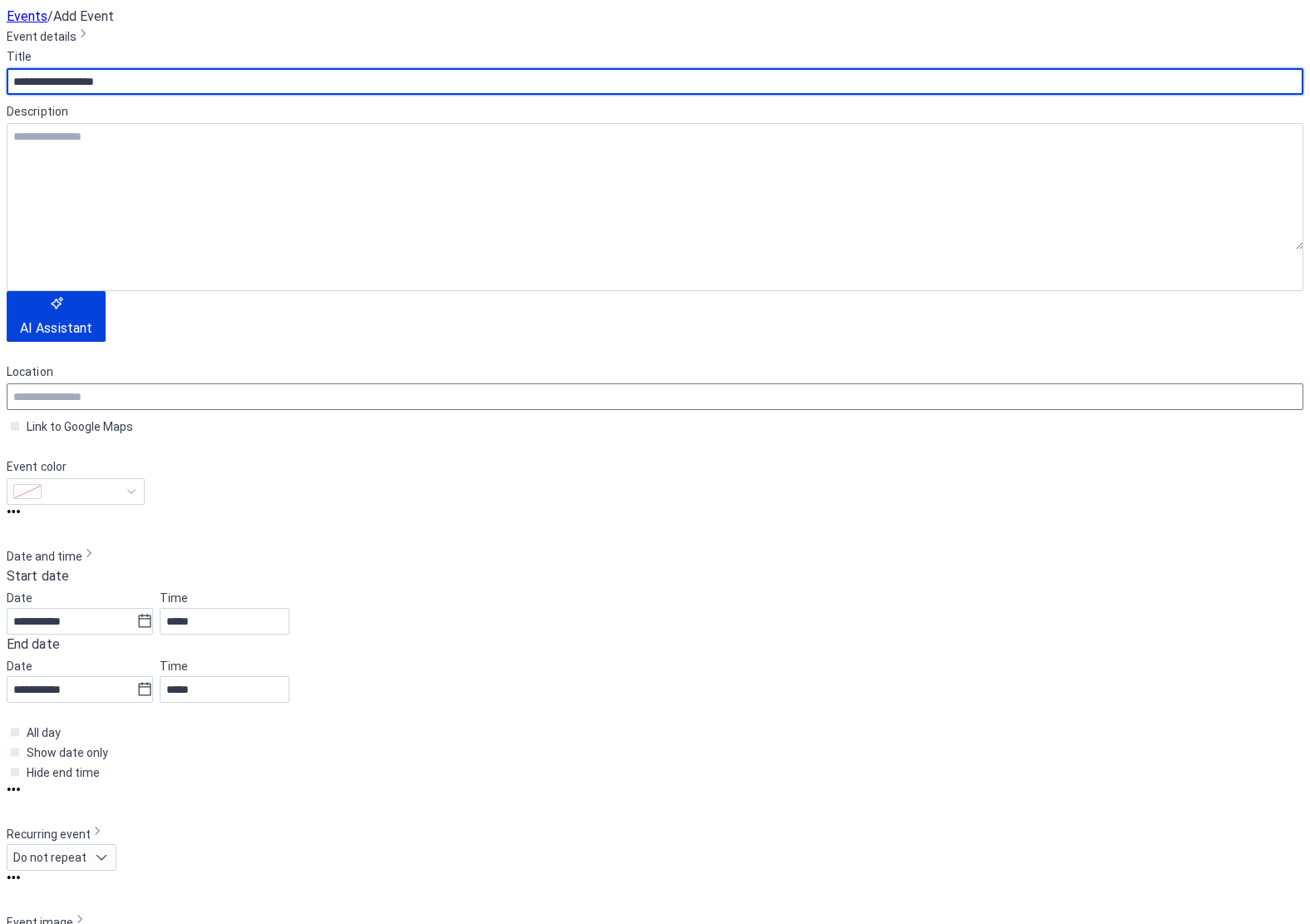 type on "**********" 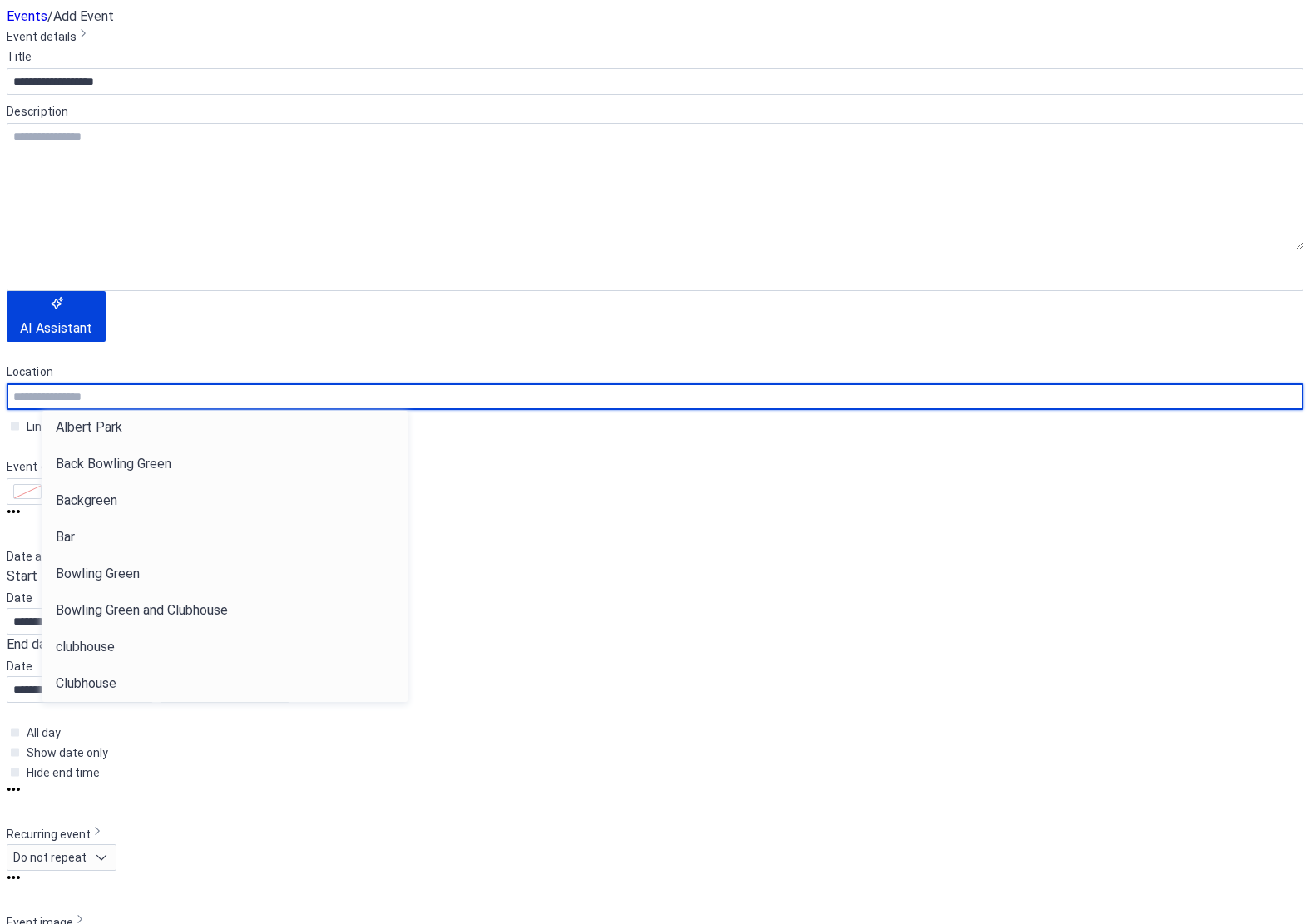 click at bounding box center (655, 397) 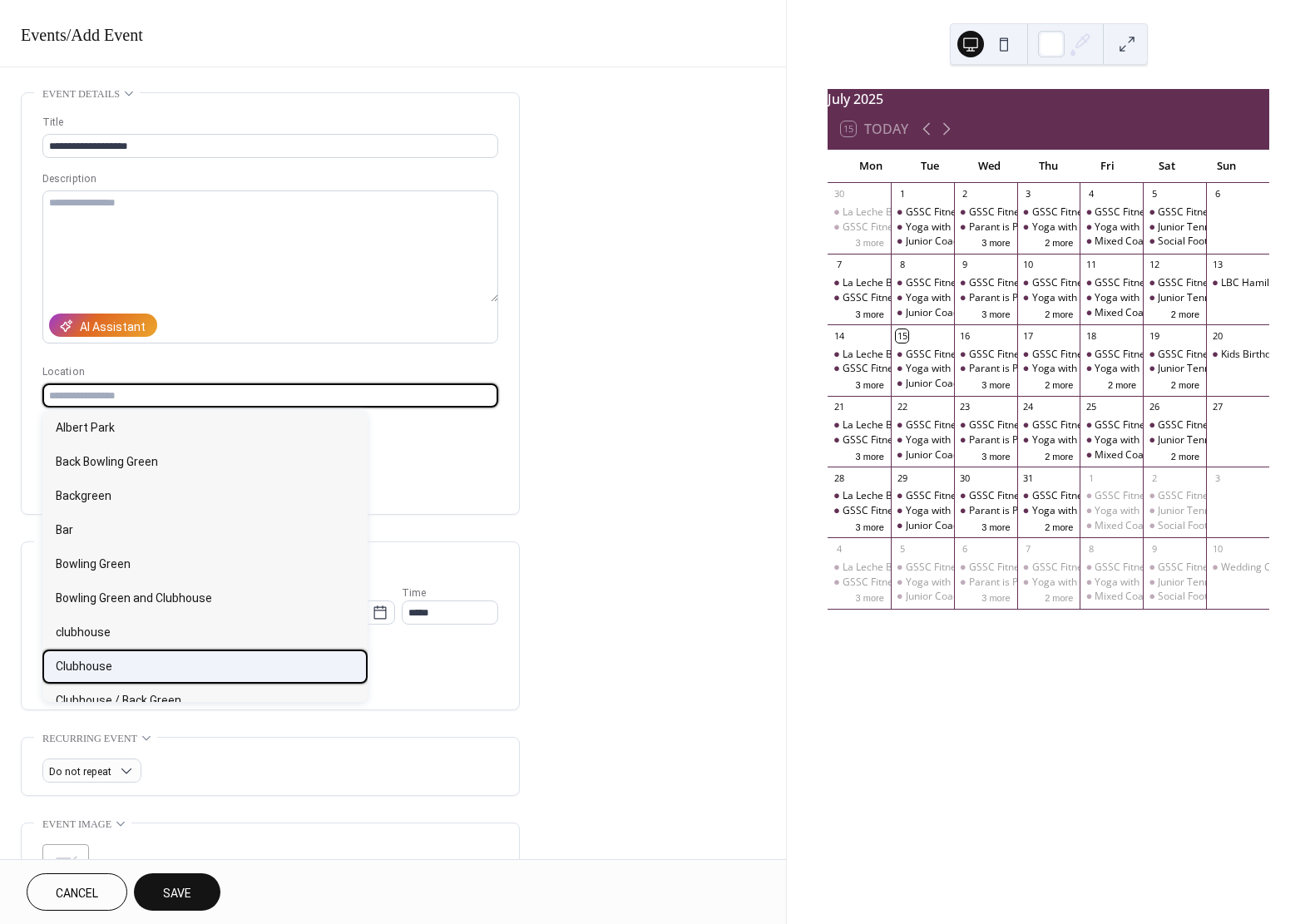 click on "Clubhouse" at bounding box center (205, 666) 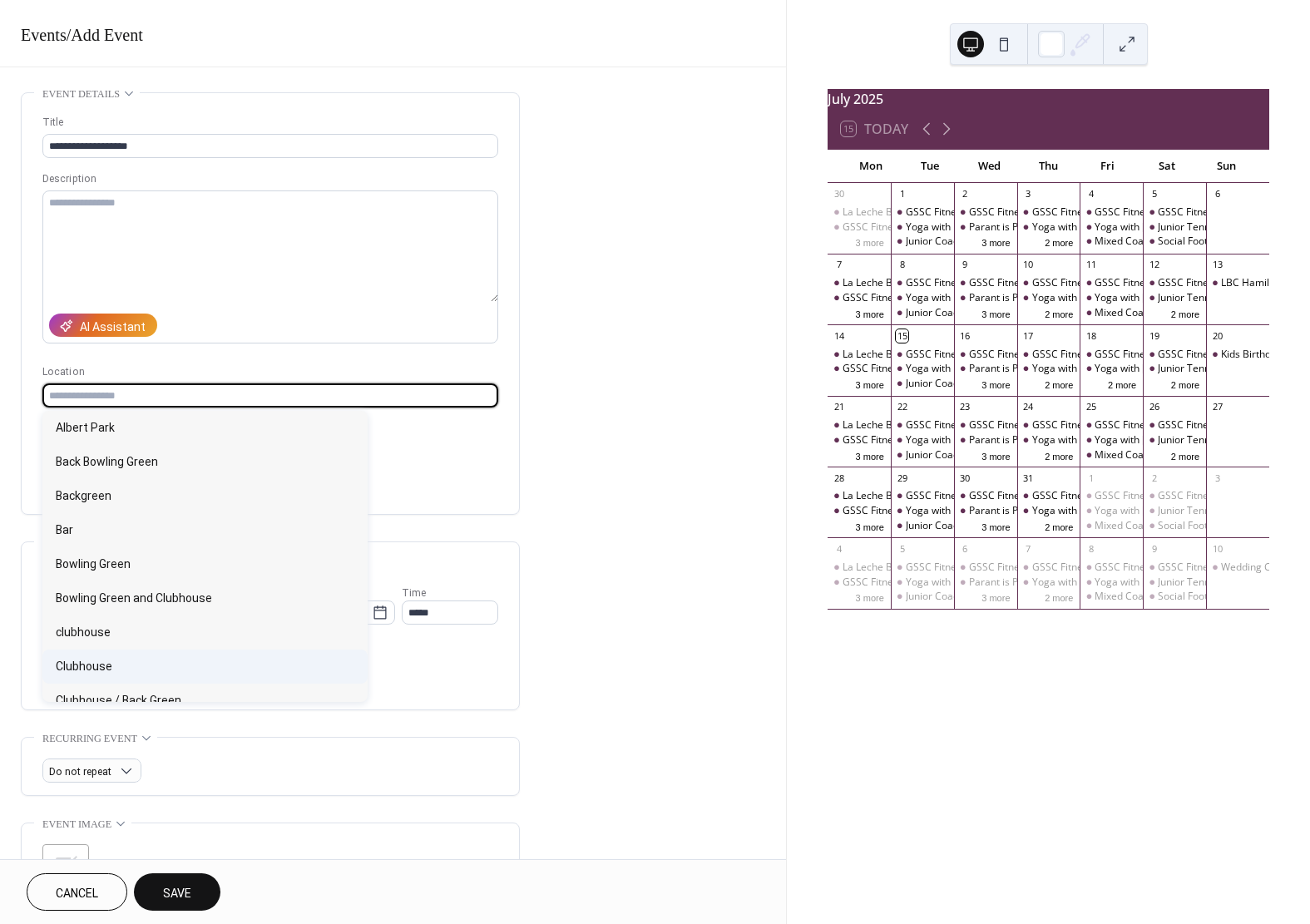 type on "*********" 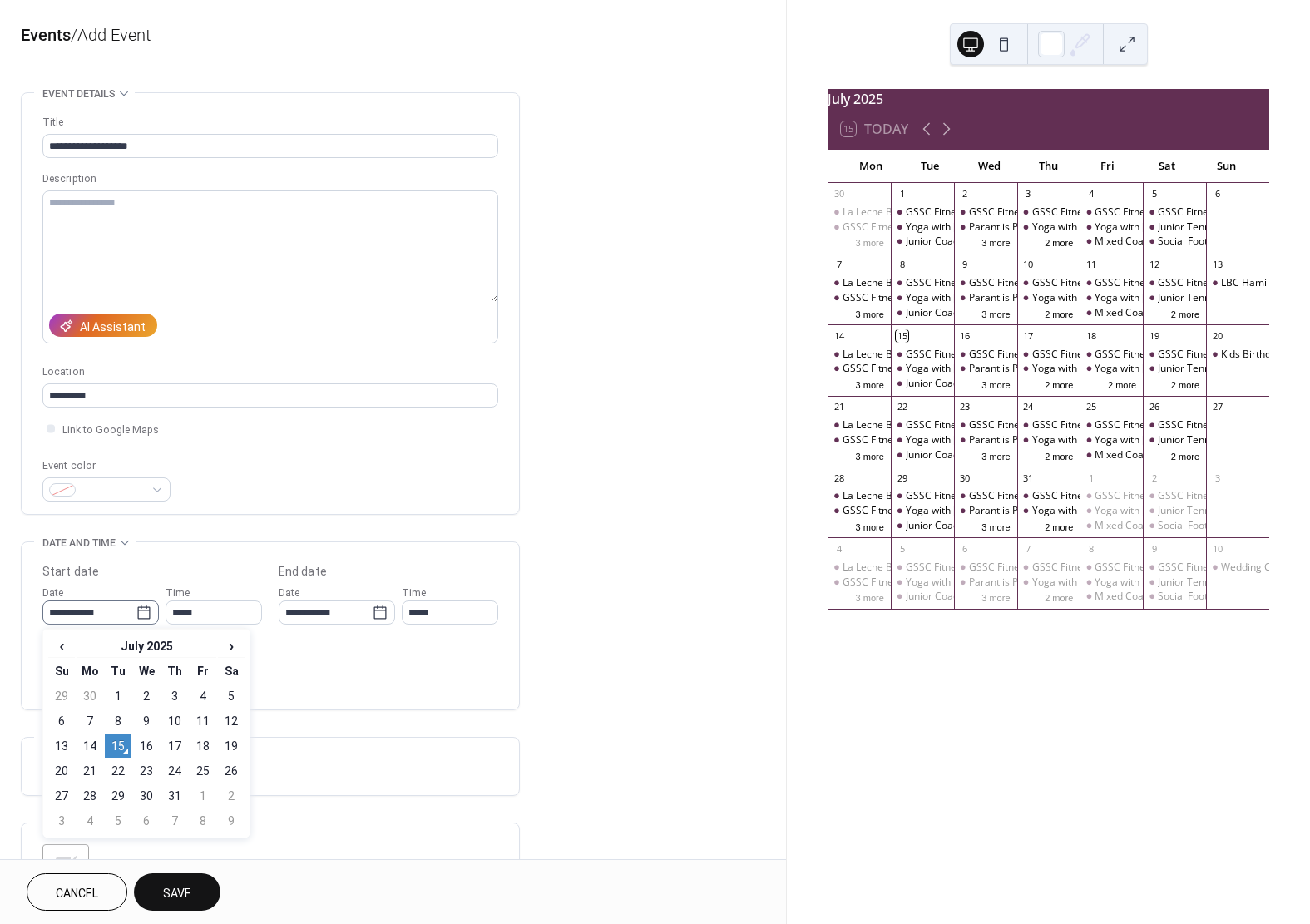 click 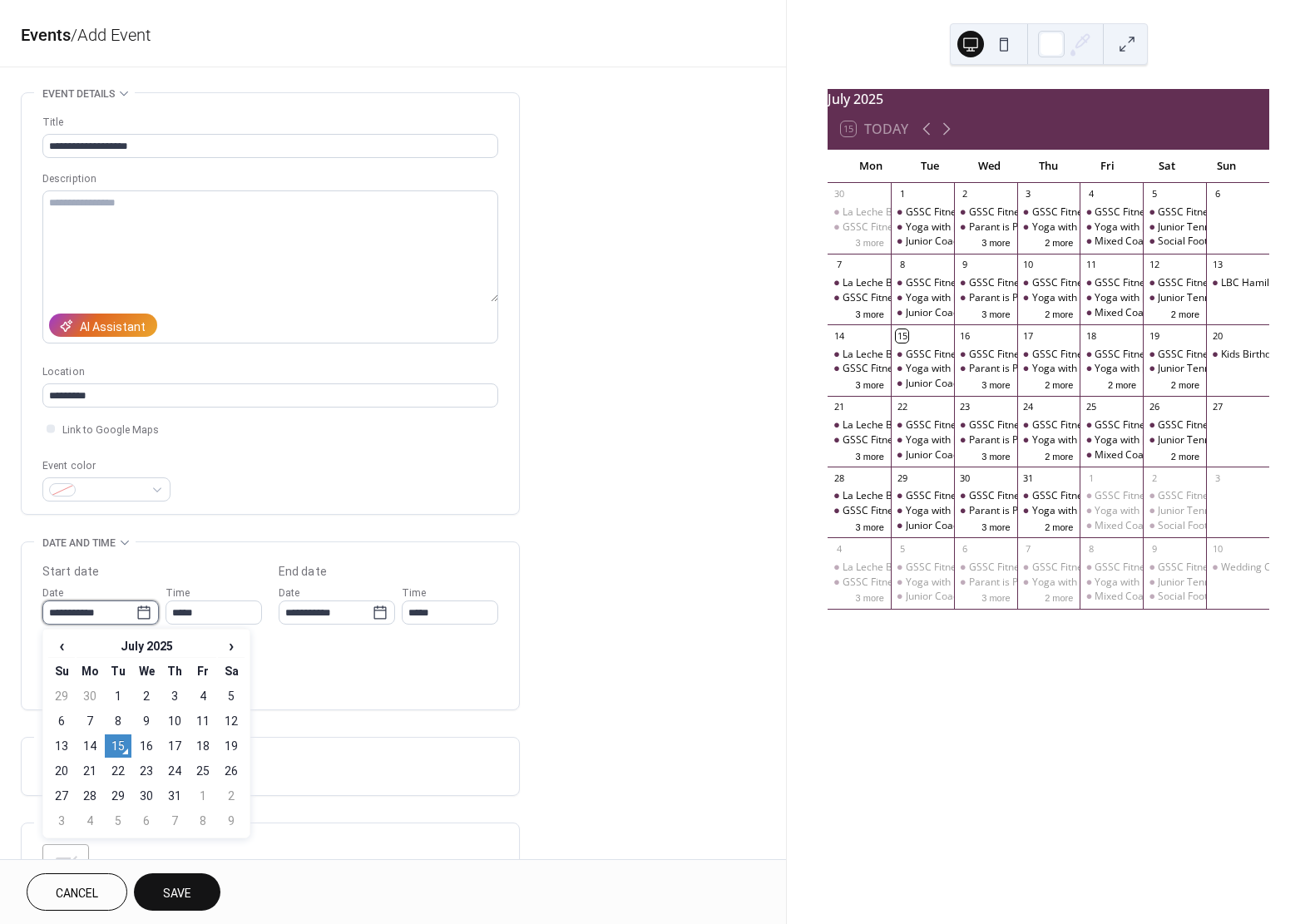 click on "**********" at bounding box center (89, 612) 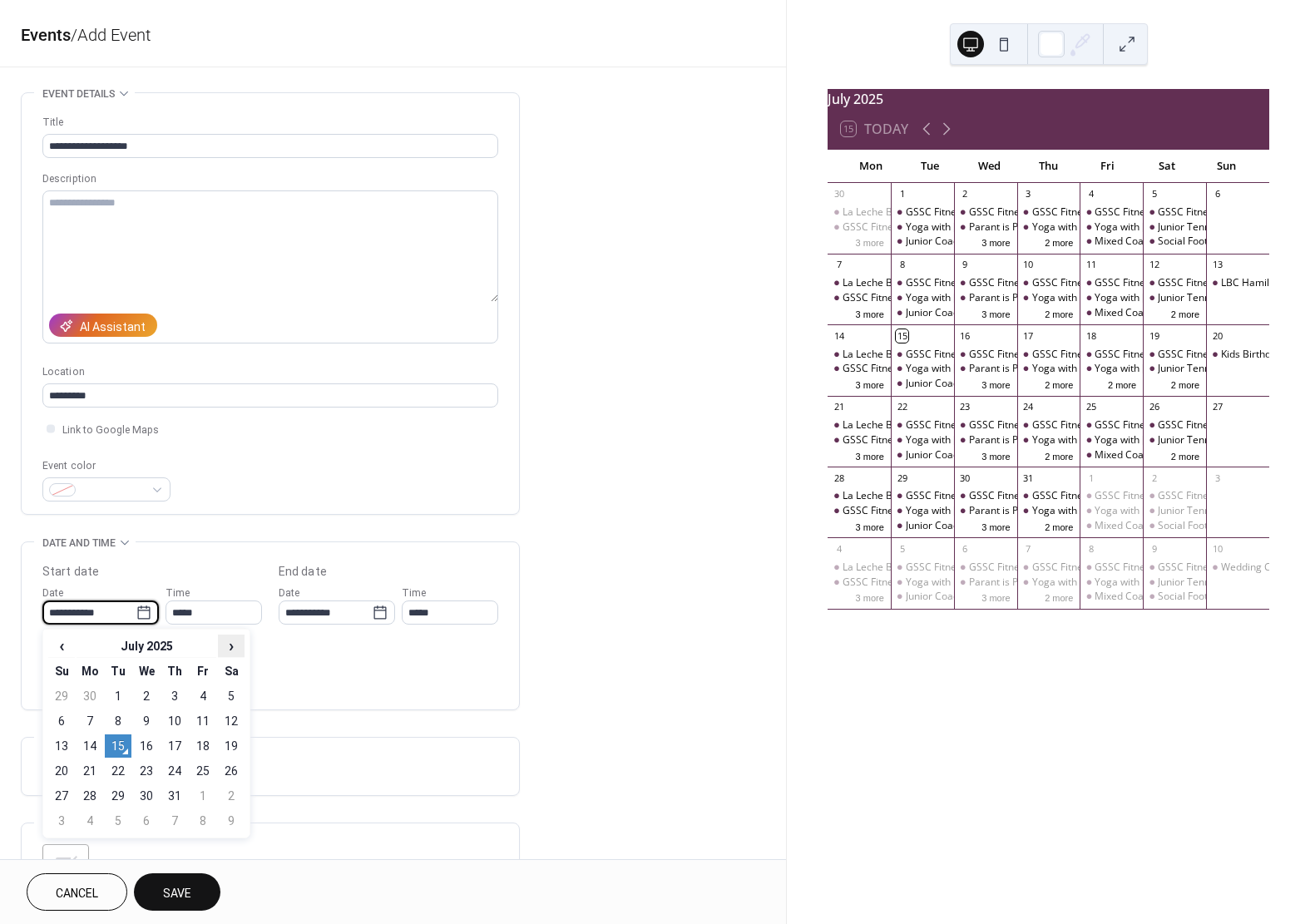 click on "›" at bounding box center (231, 645) 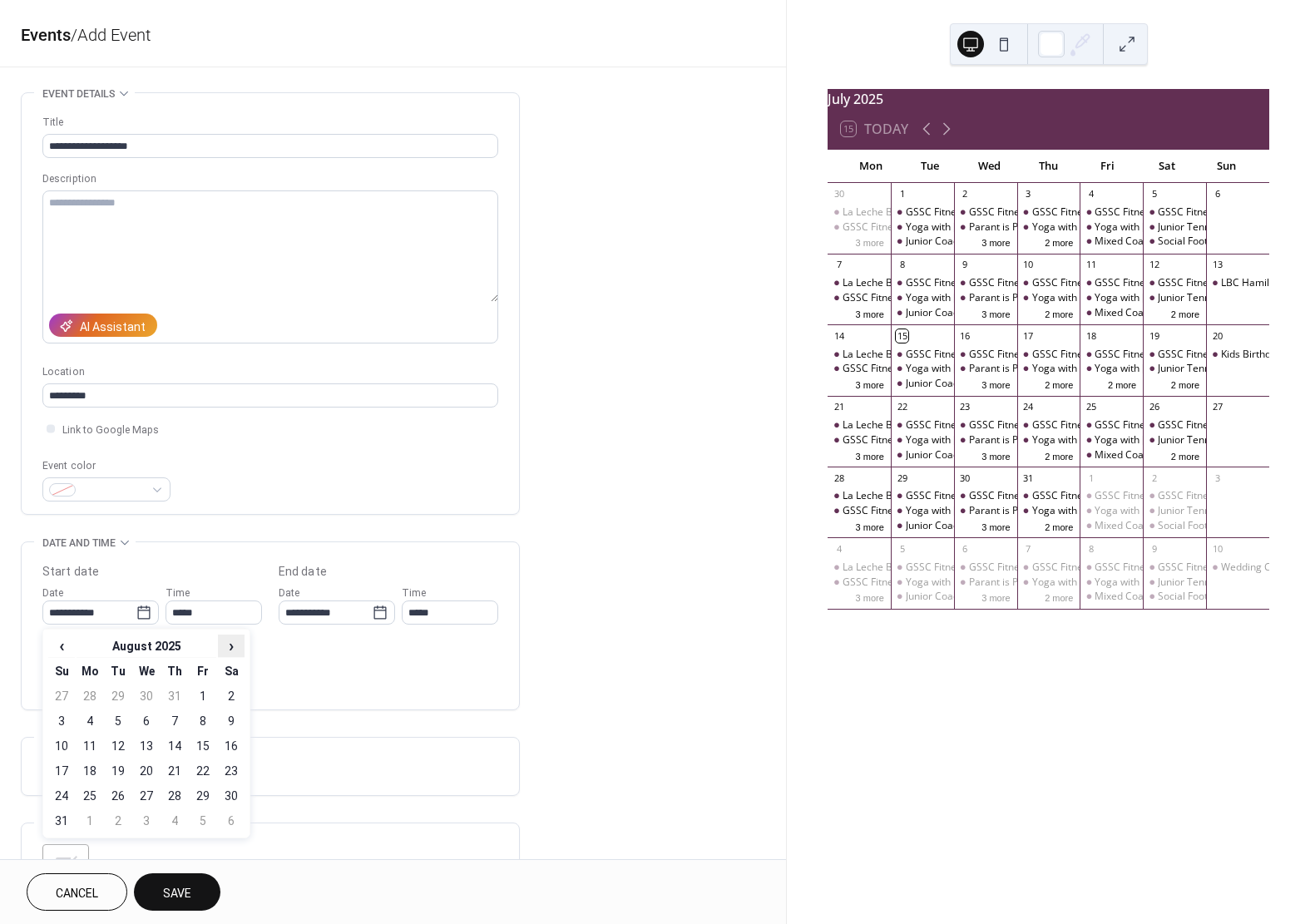 click on "›" at bounding box center (231, 645) 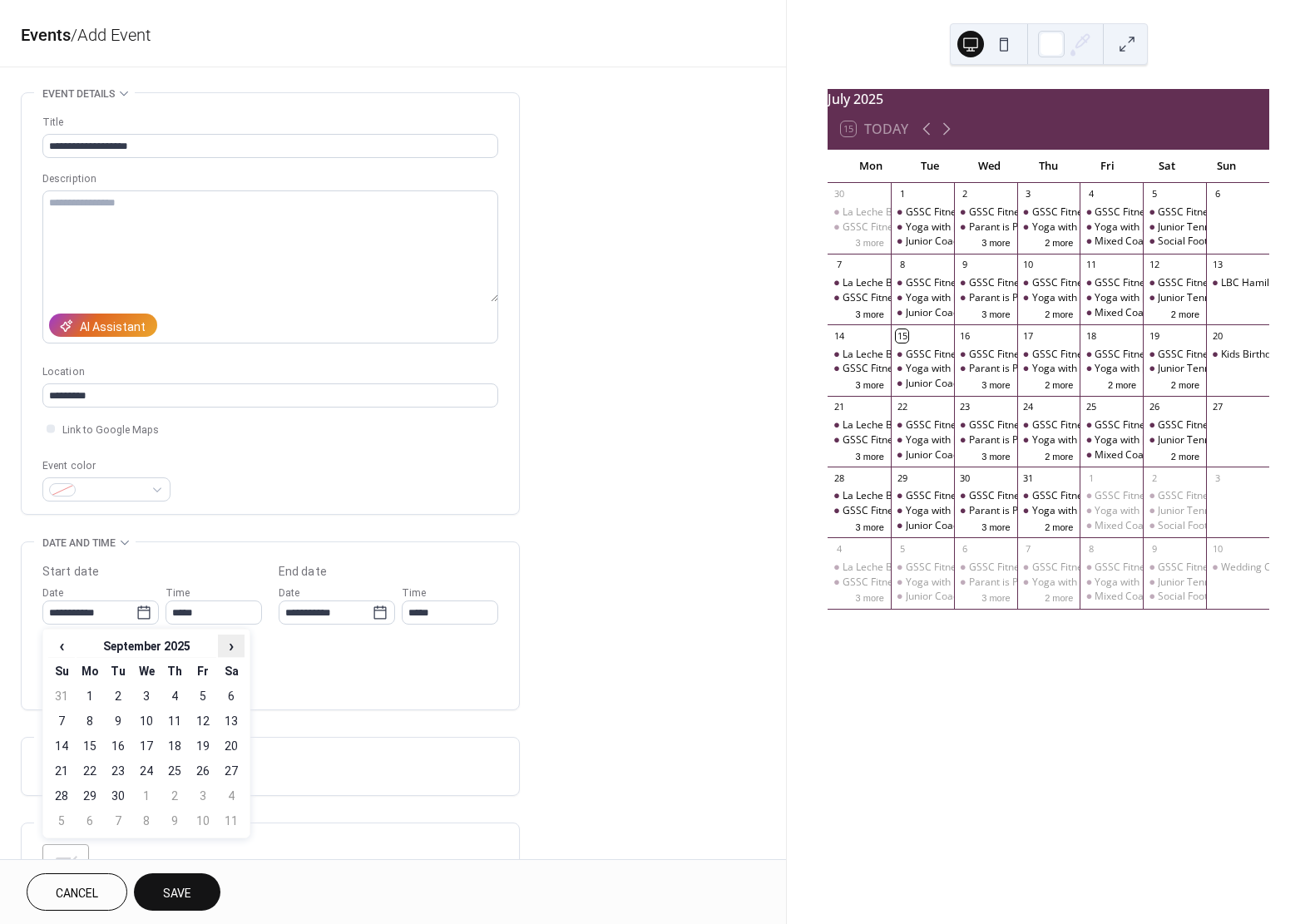 click on "›" at bounding box center [231, 645] 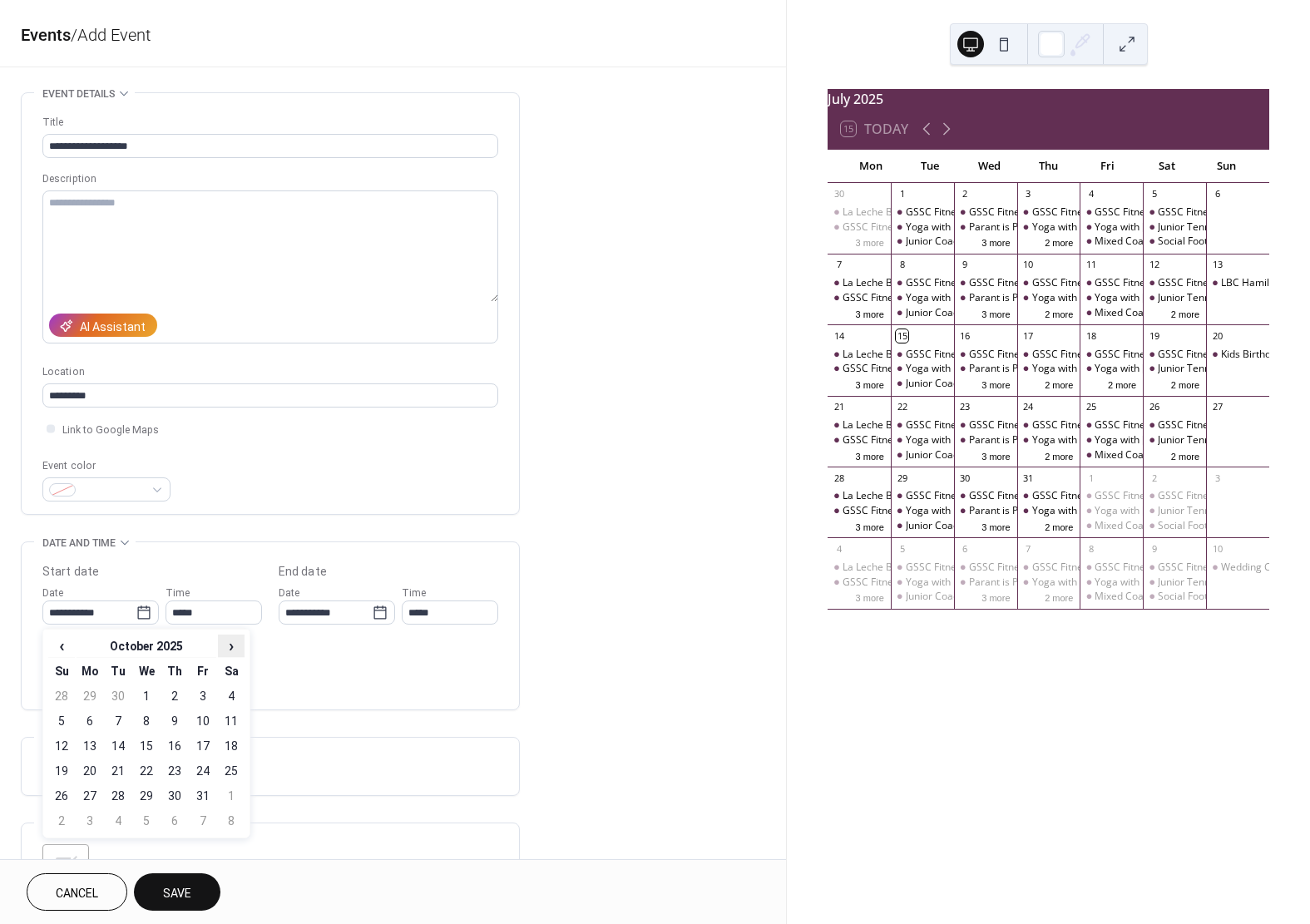 click on "›" at bounding box center [231, 645] 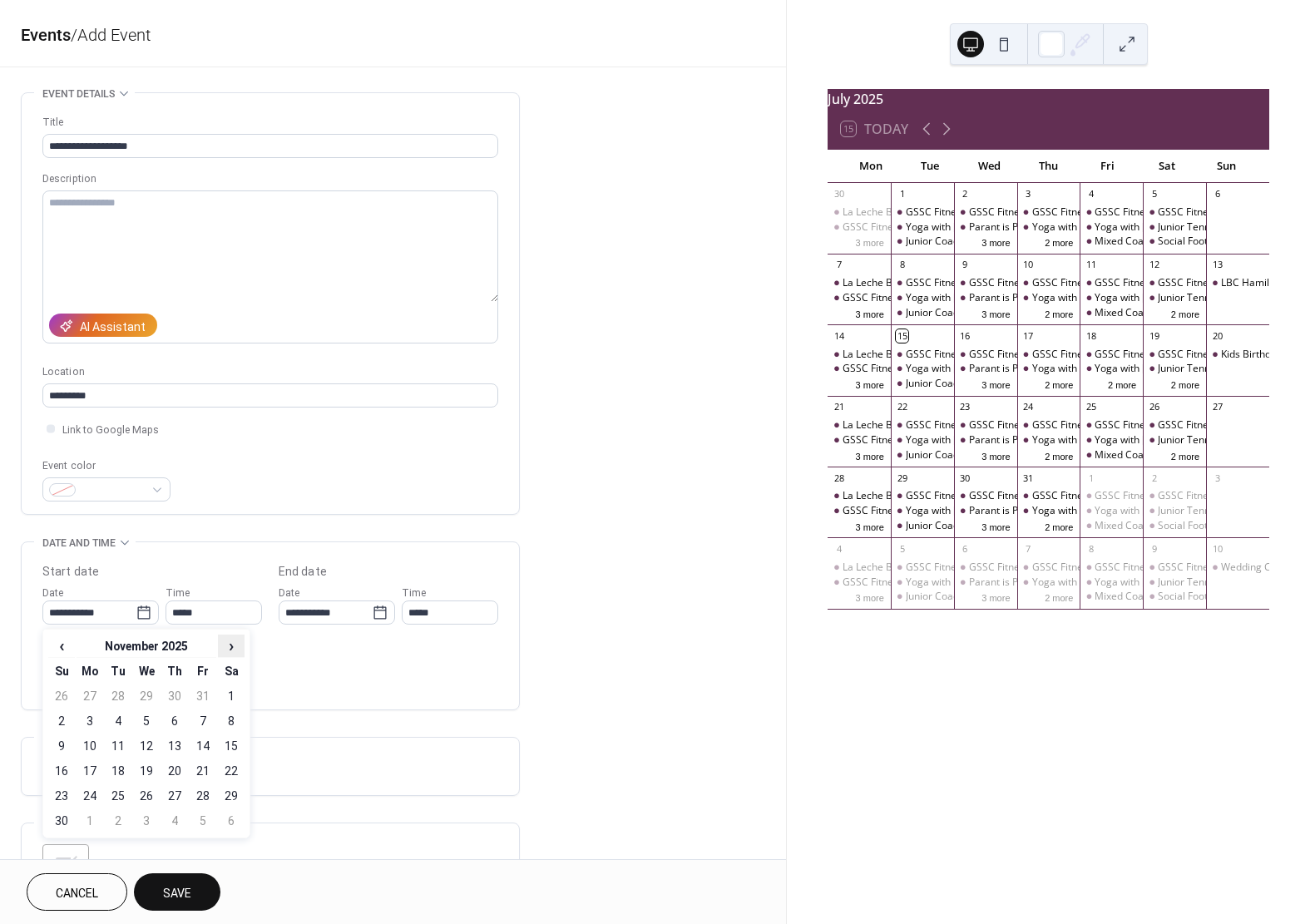 click on "›" at bounding box center [231, 645] 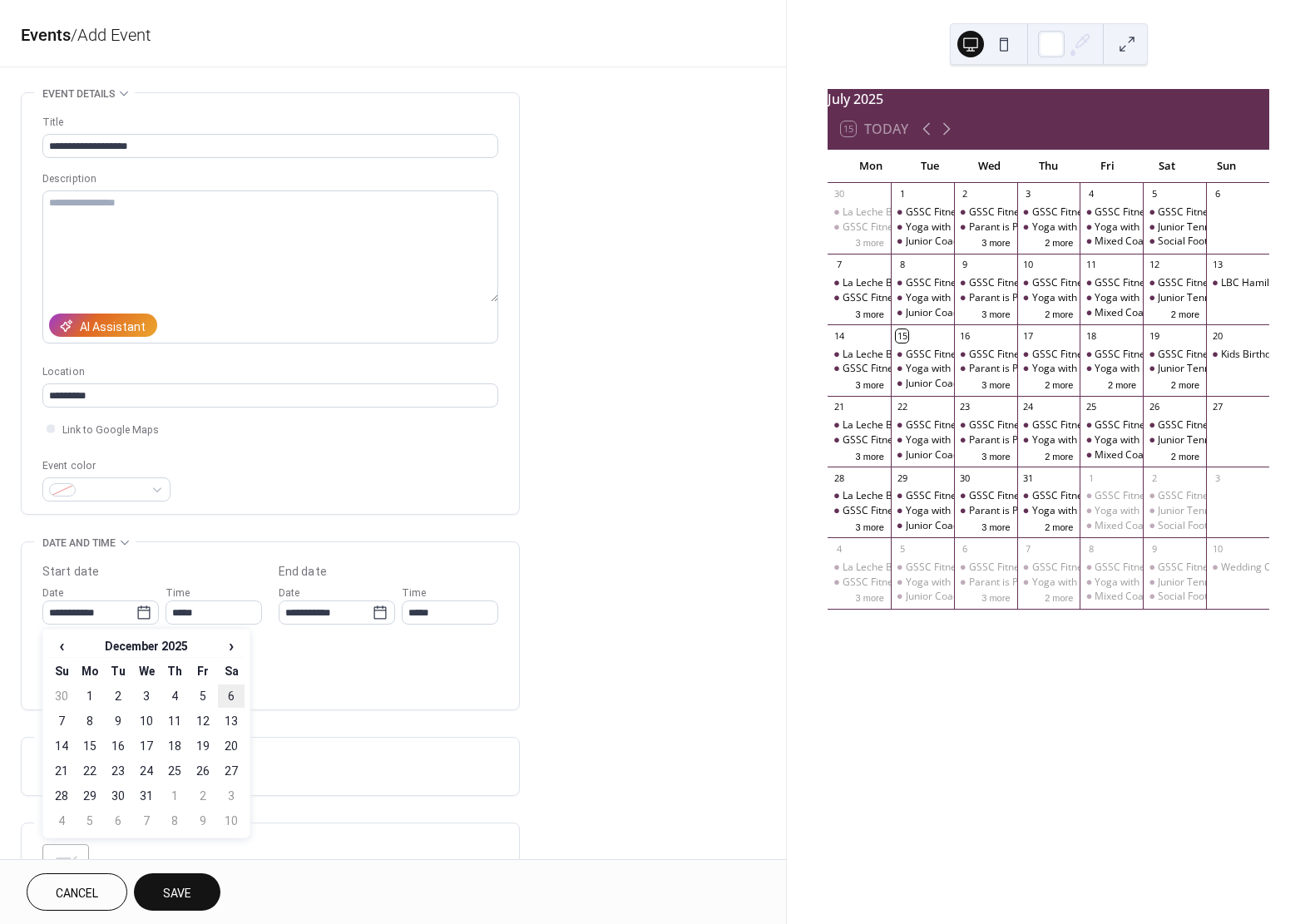 click on "6" at bounding box center (231, 696) 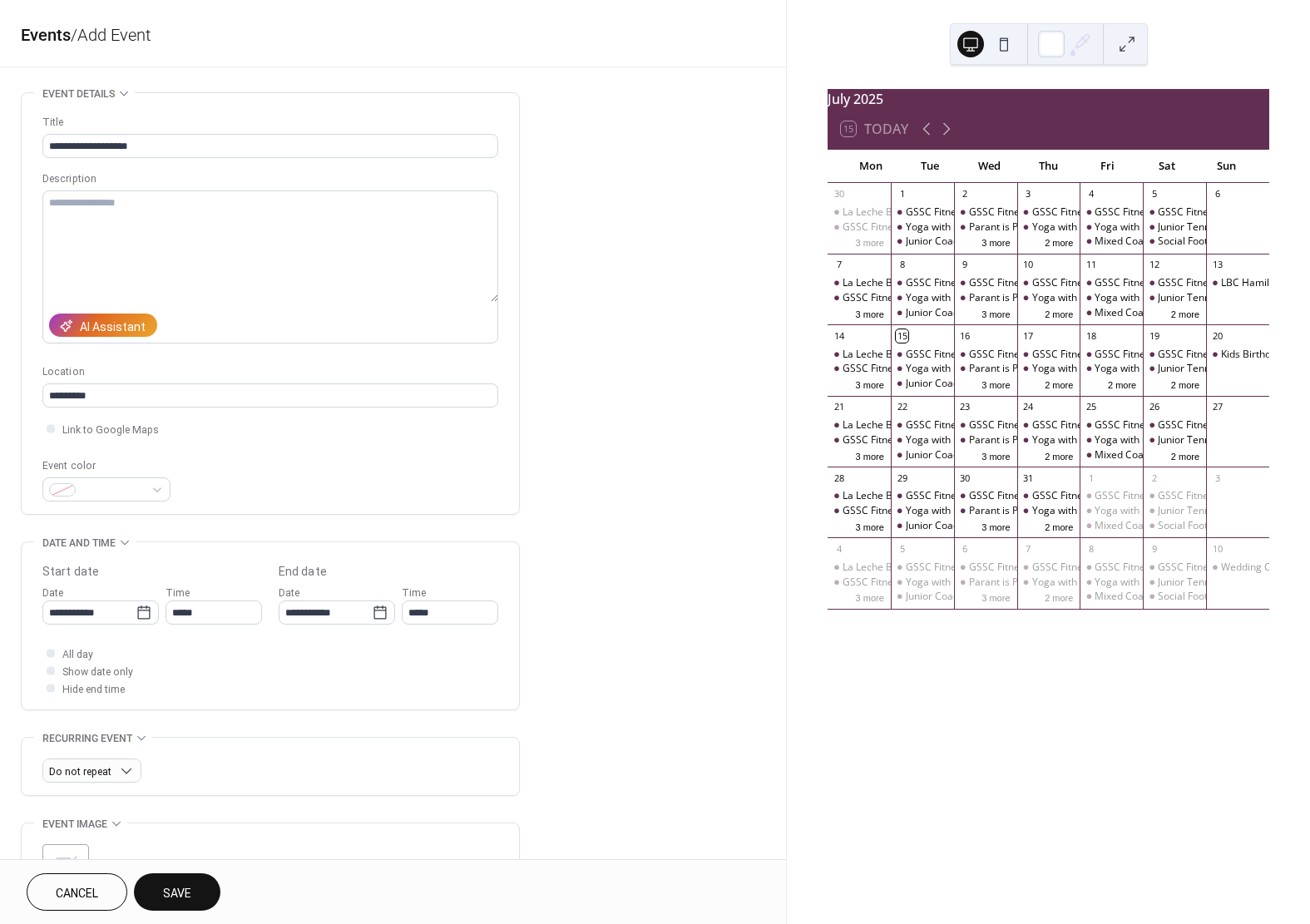 click on "**********" at bounding box center (270, 630) 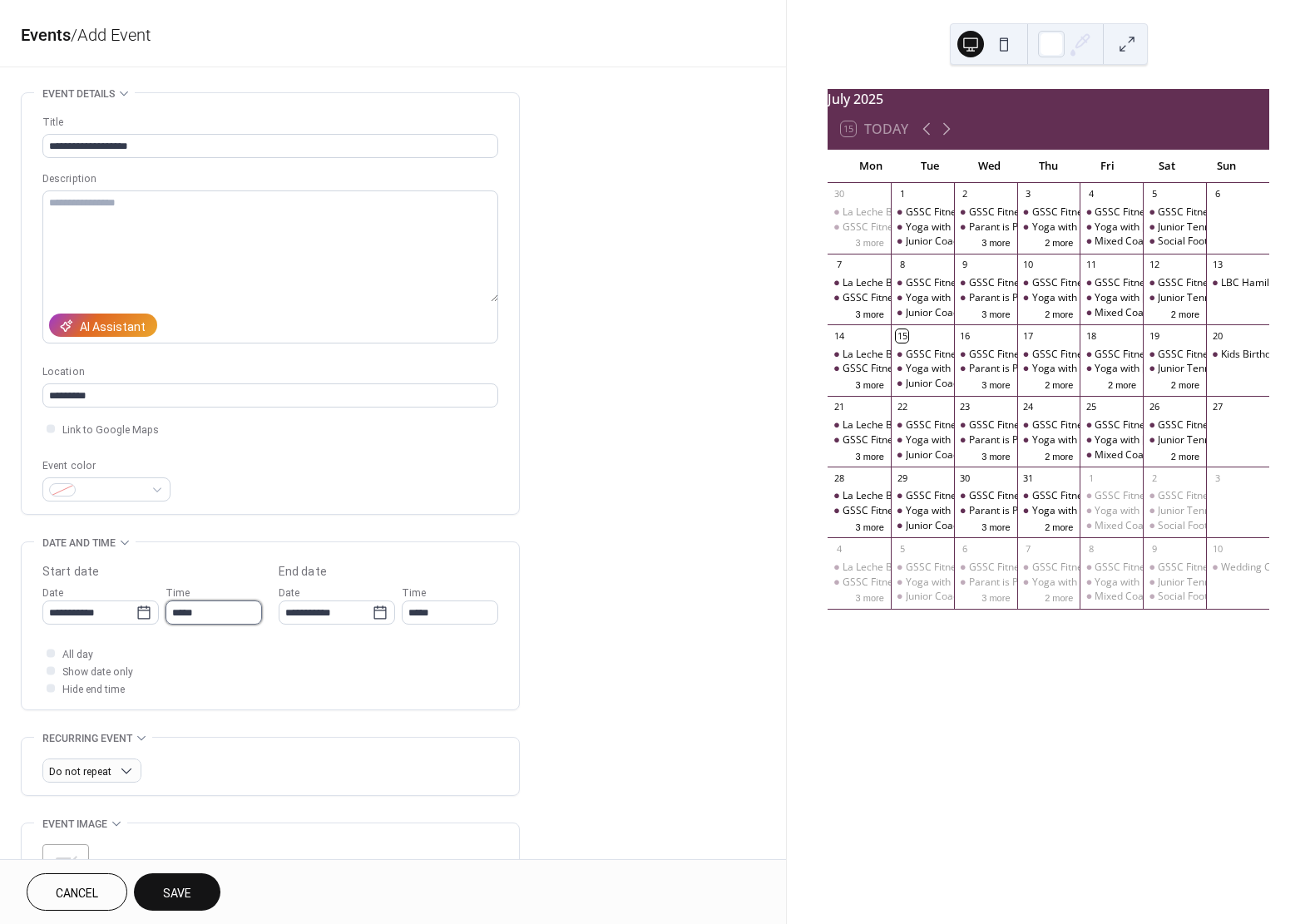 click on "*****" at bounding box center [214, 612] 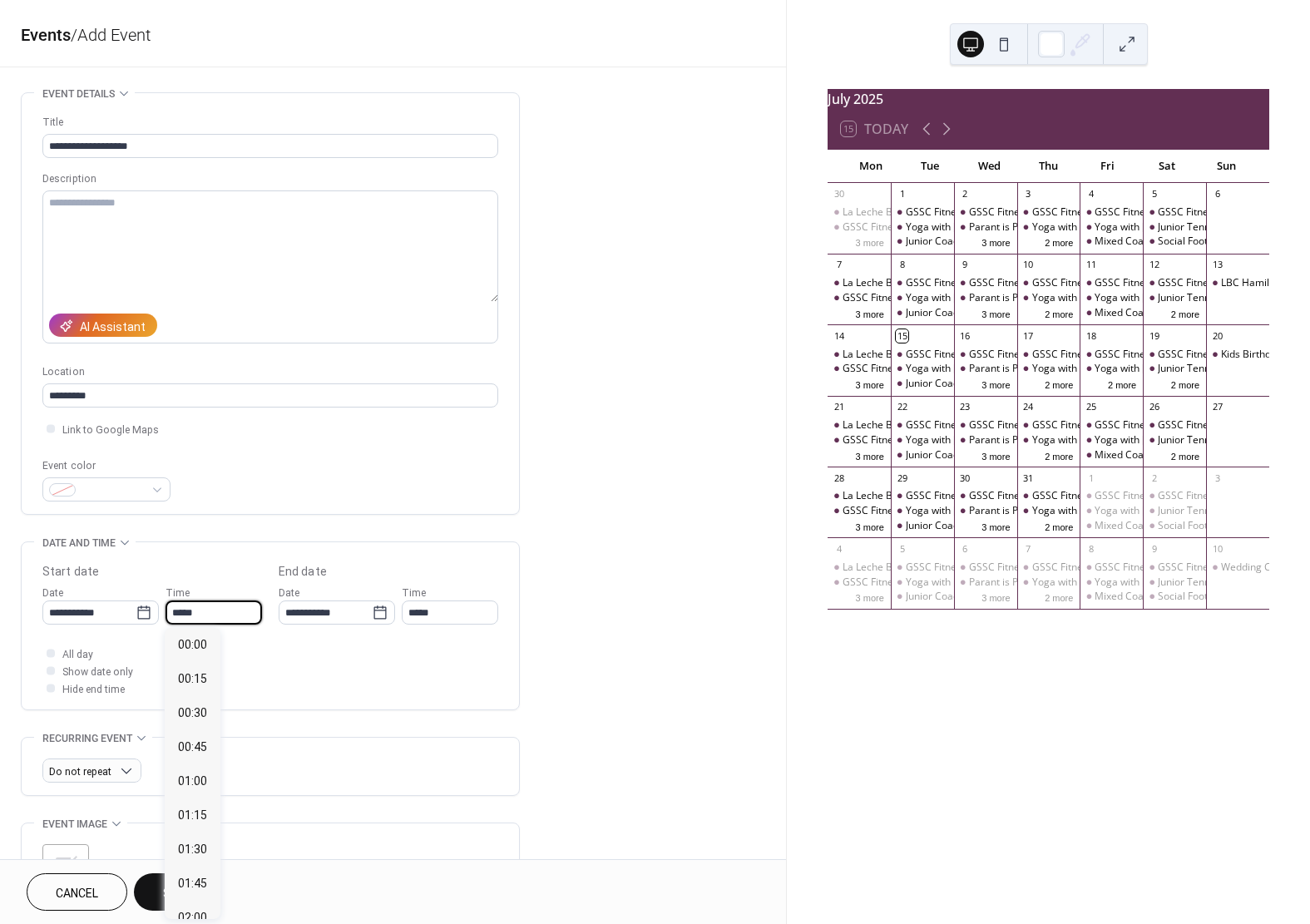scroll, scrollTop: 1617, scrollLeft: 0, axis: vertical 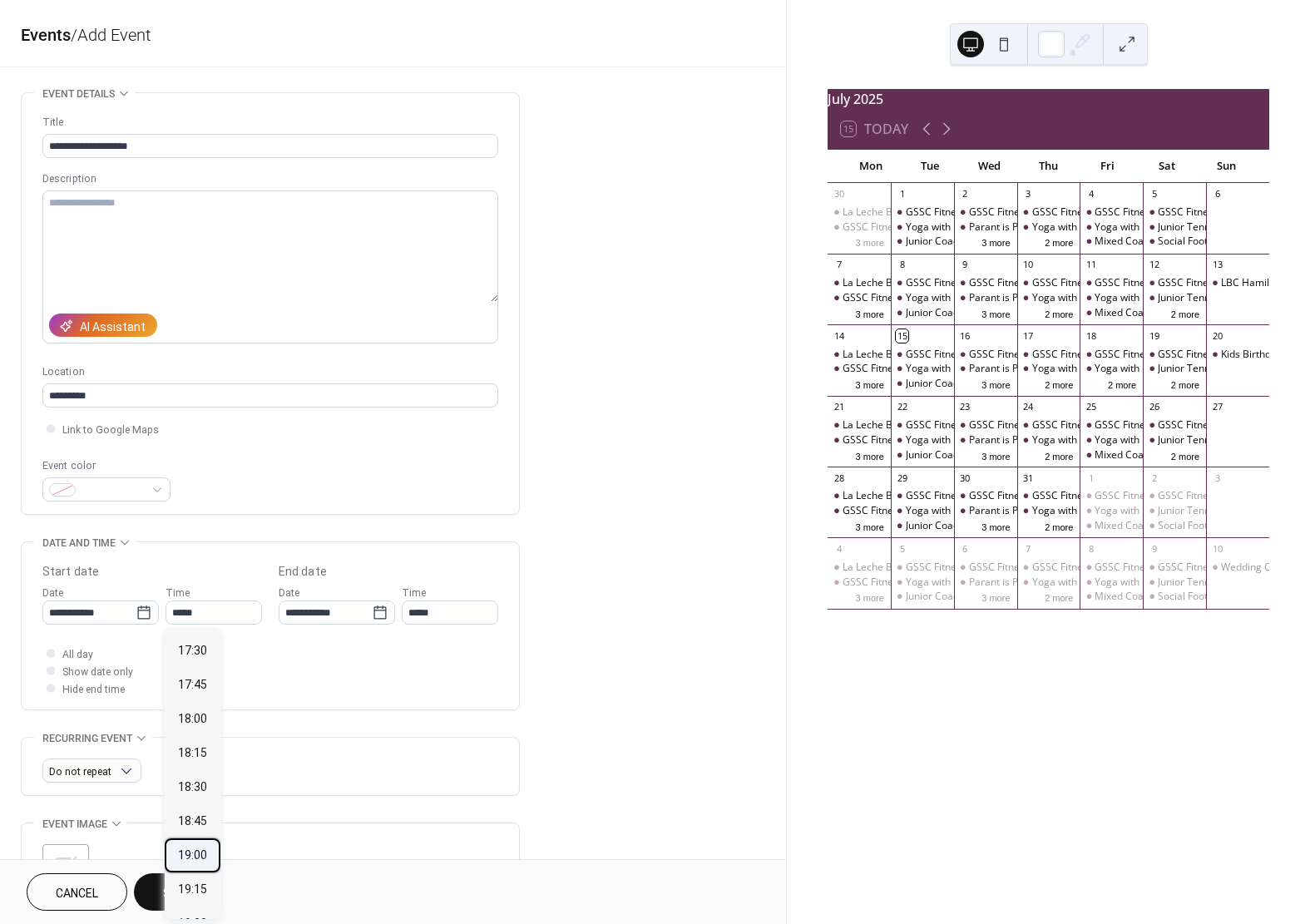 click on "19:00" at bounding box center (192, 855) 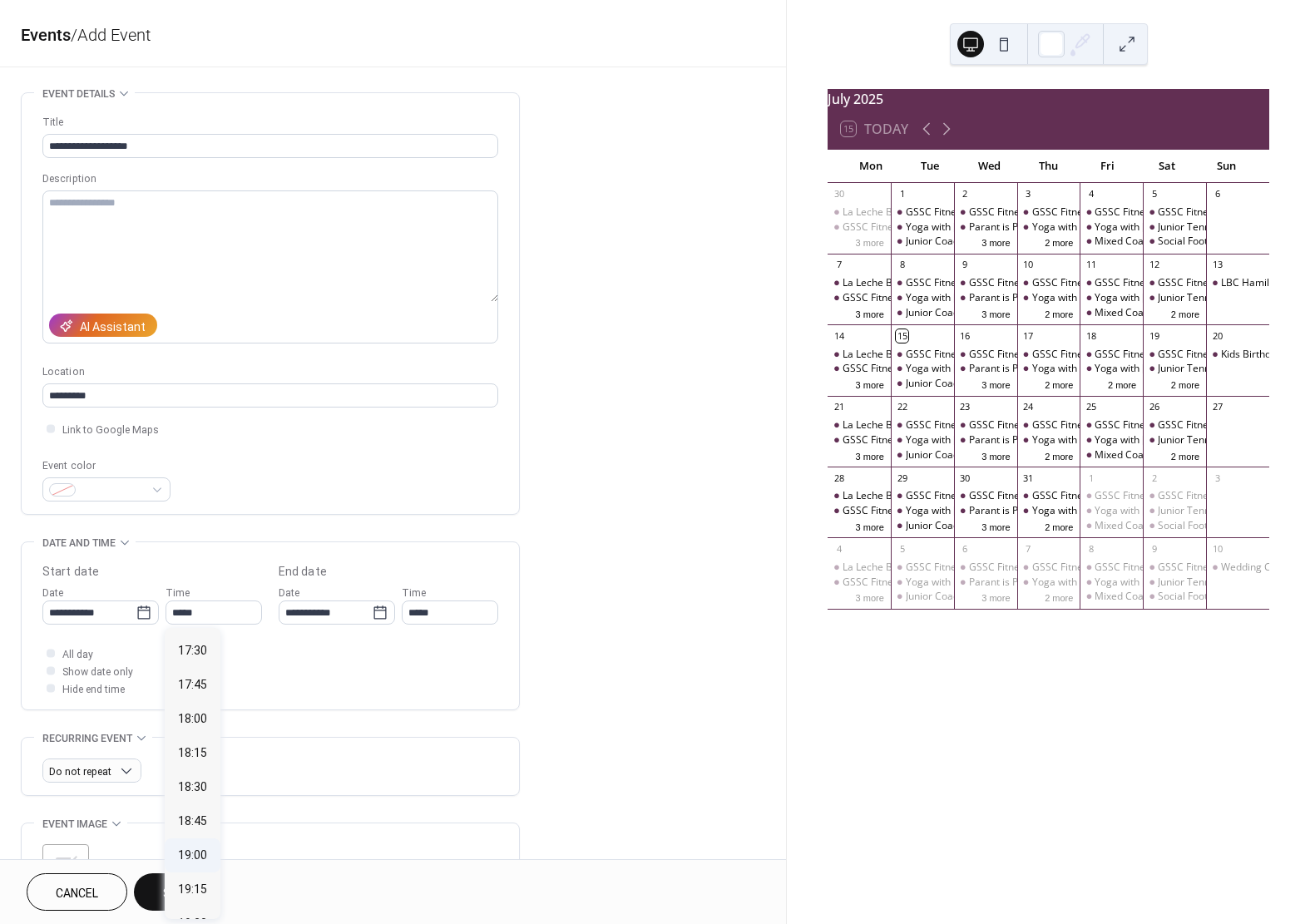type on "*****" 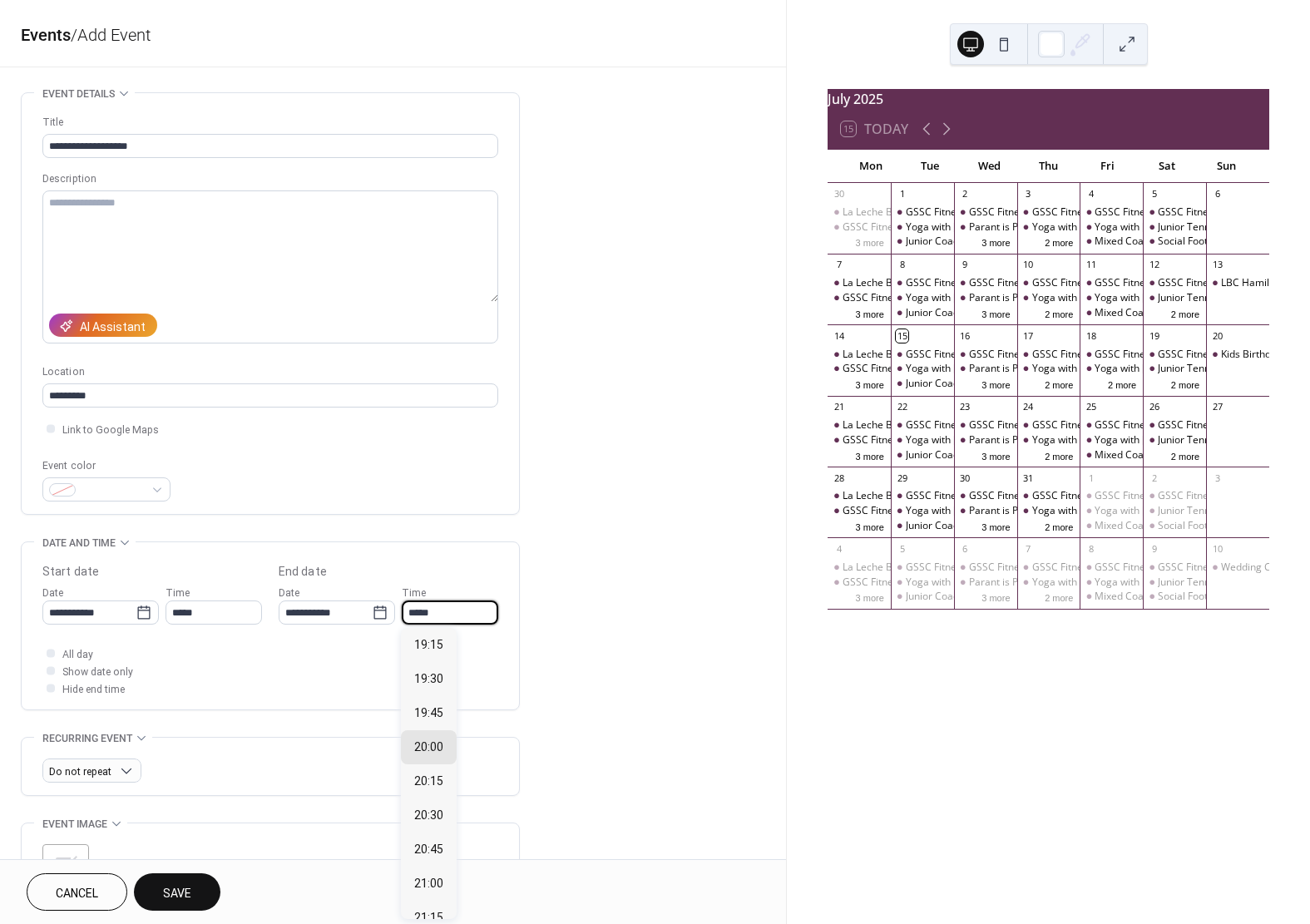 click on "*****" at bounding box center [450, 612] 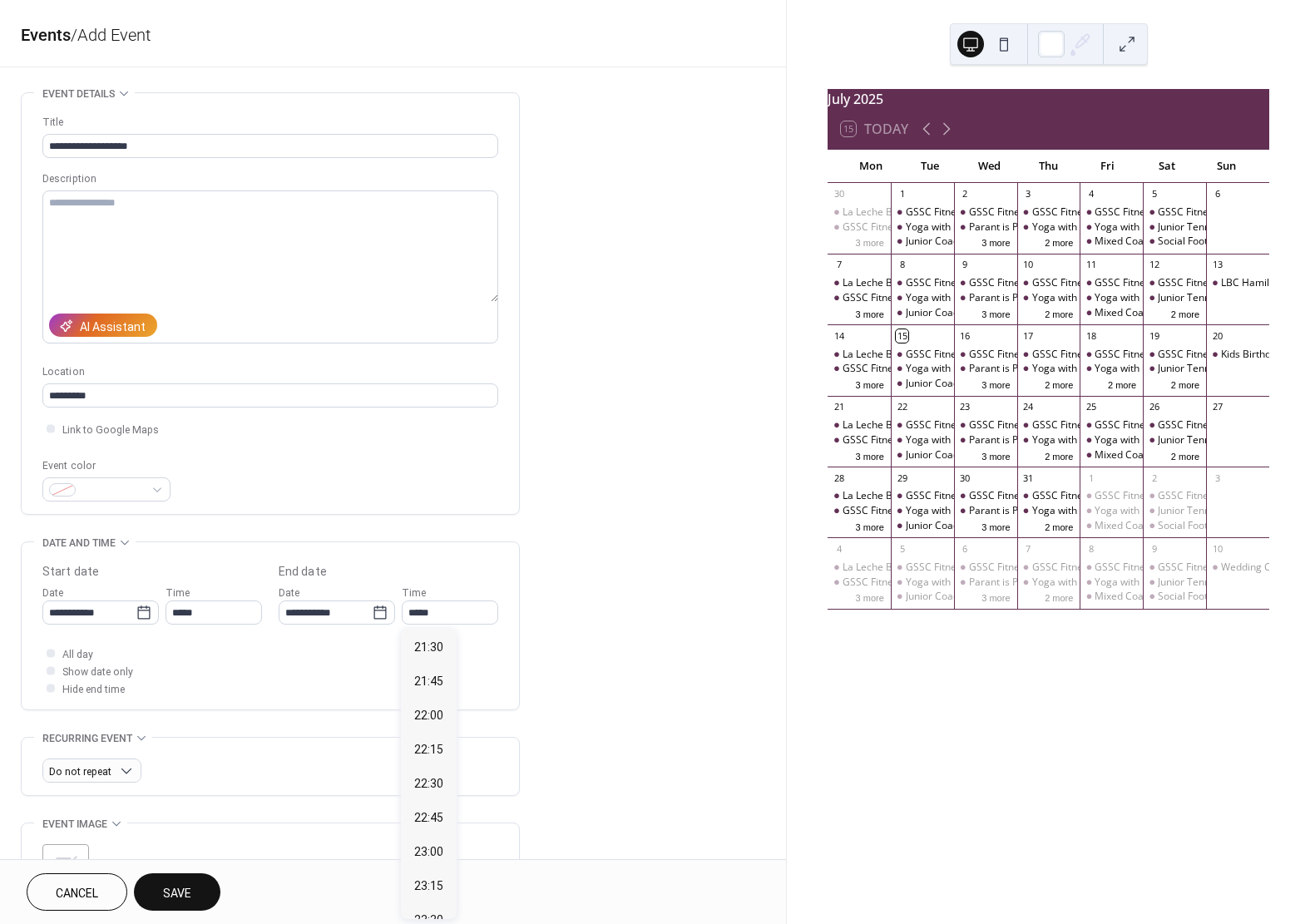 scroll, scrollTop: 348, scrollLeft: 0, axis: vertical 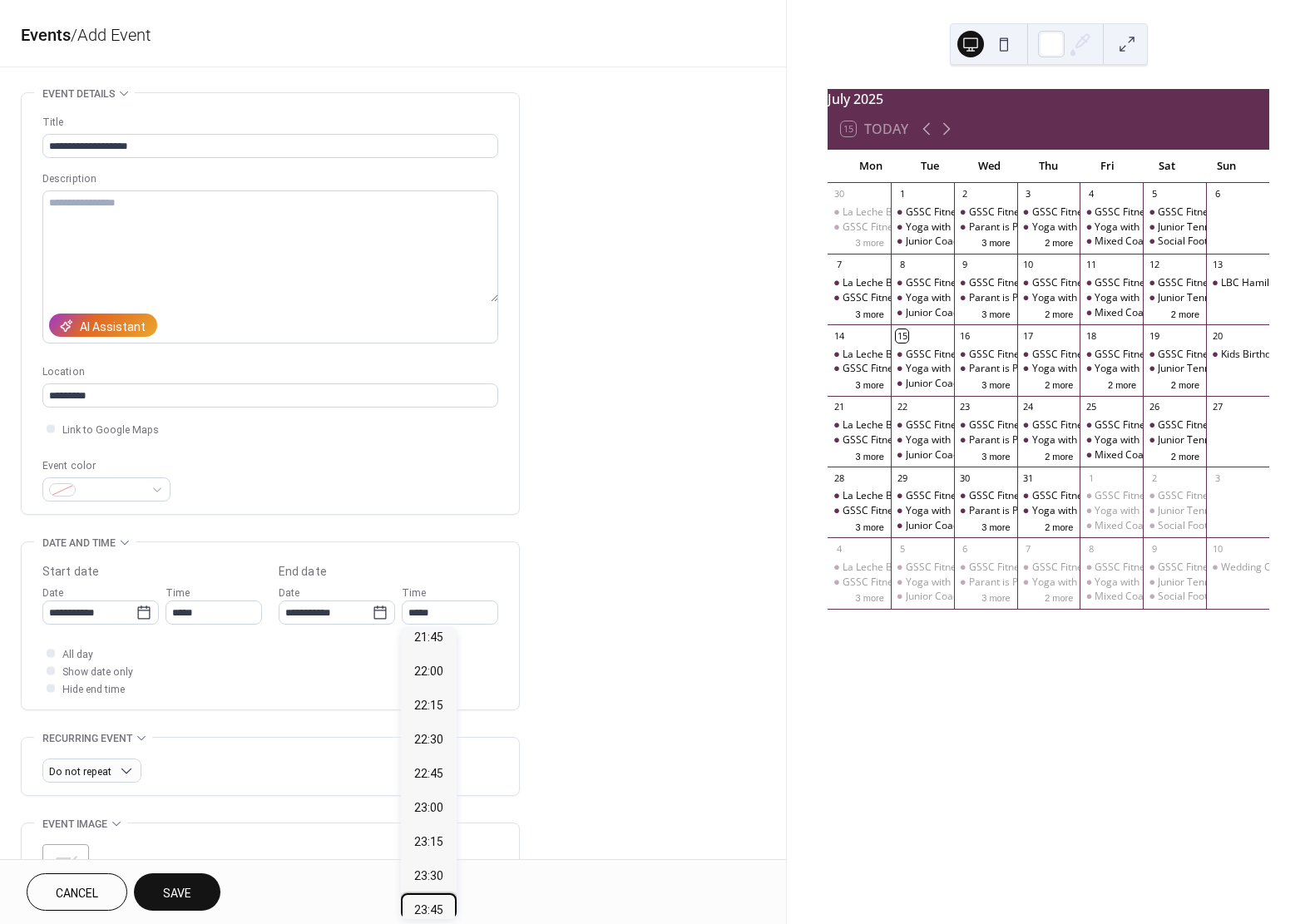 click on "23:45" at bounding box center [428, 910] 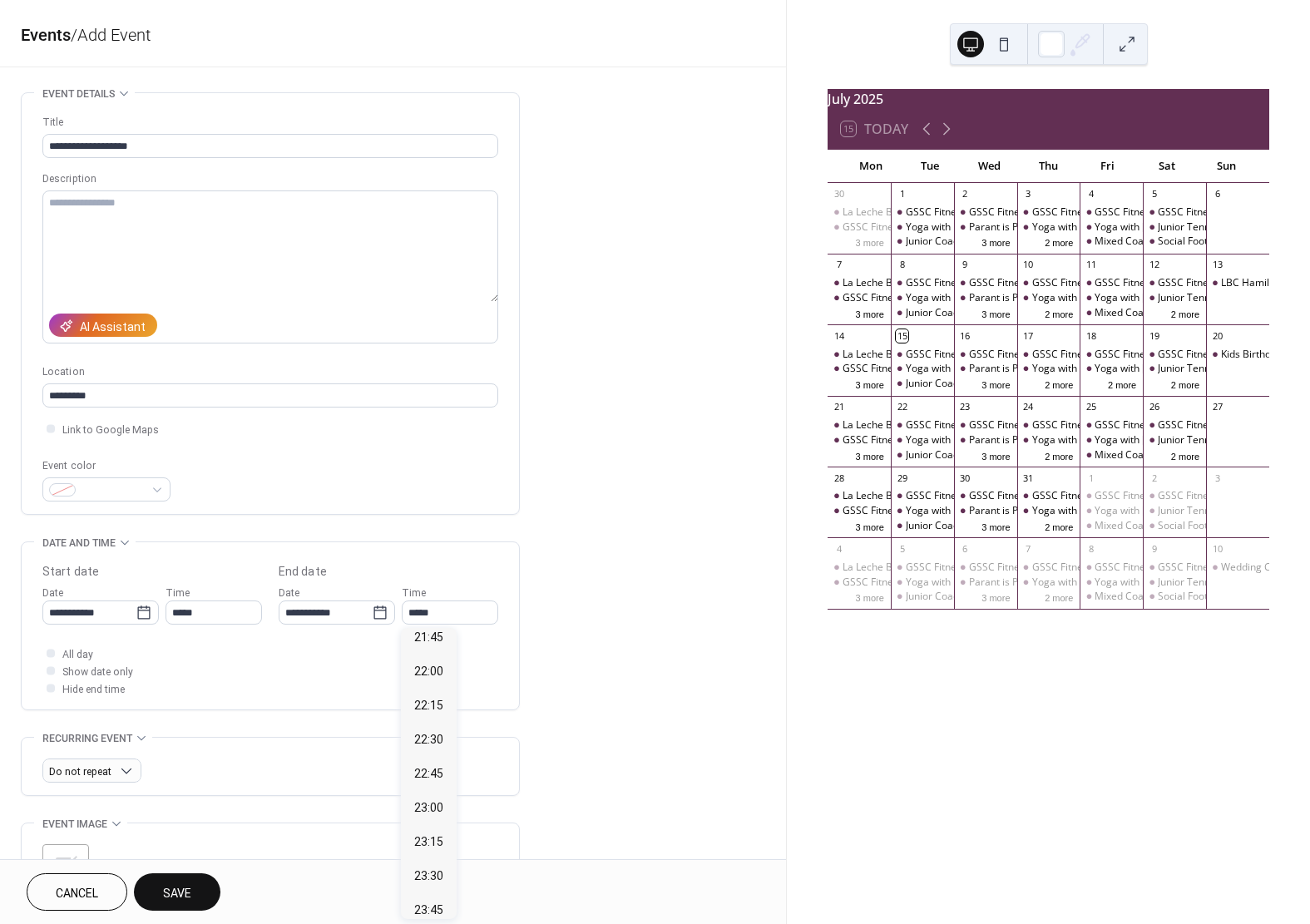 type on "*****" 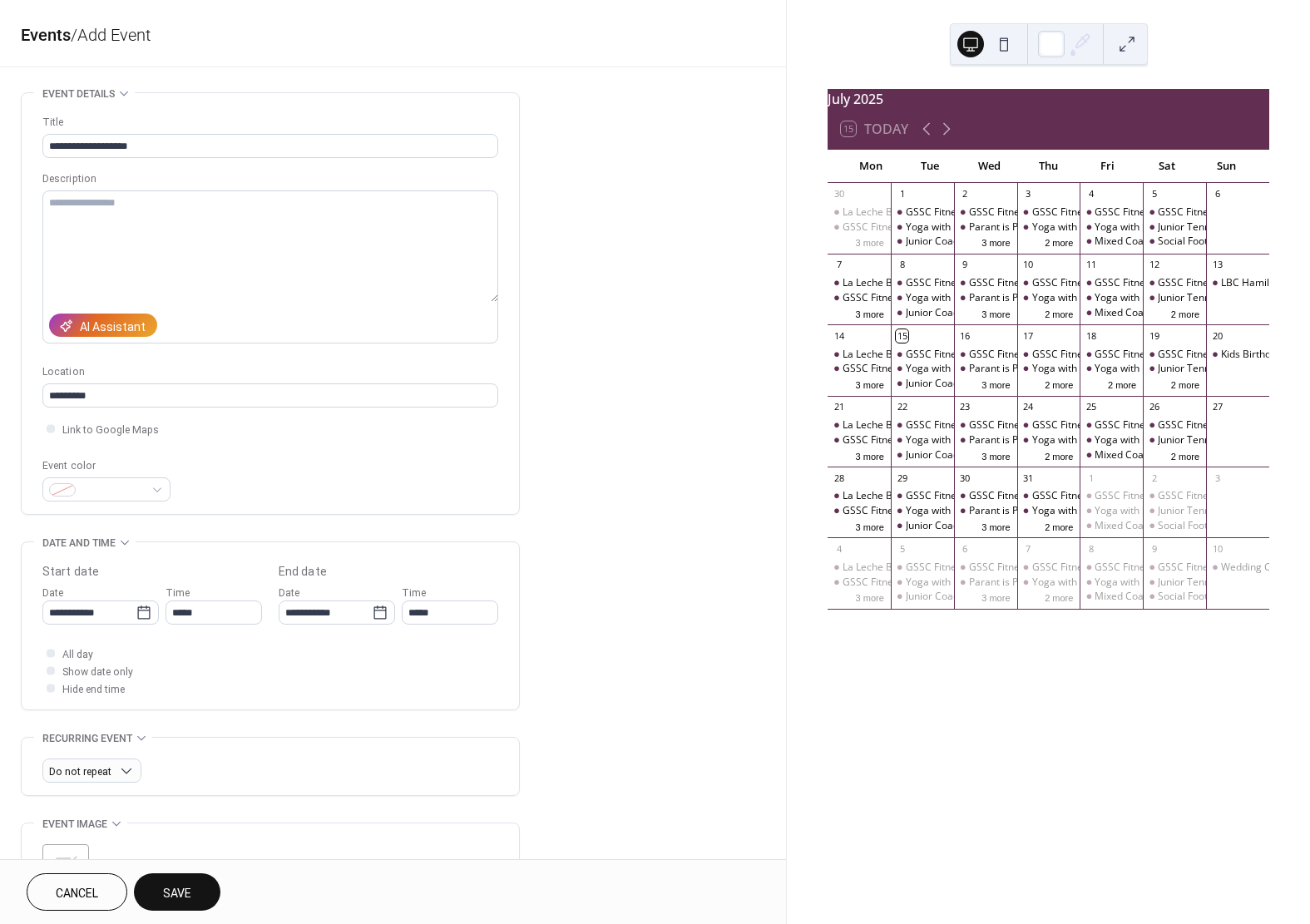 click on "Save" at bounding box center [177, 893] 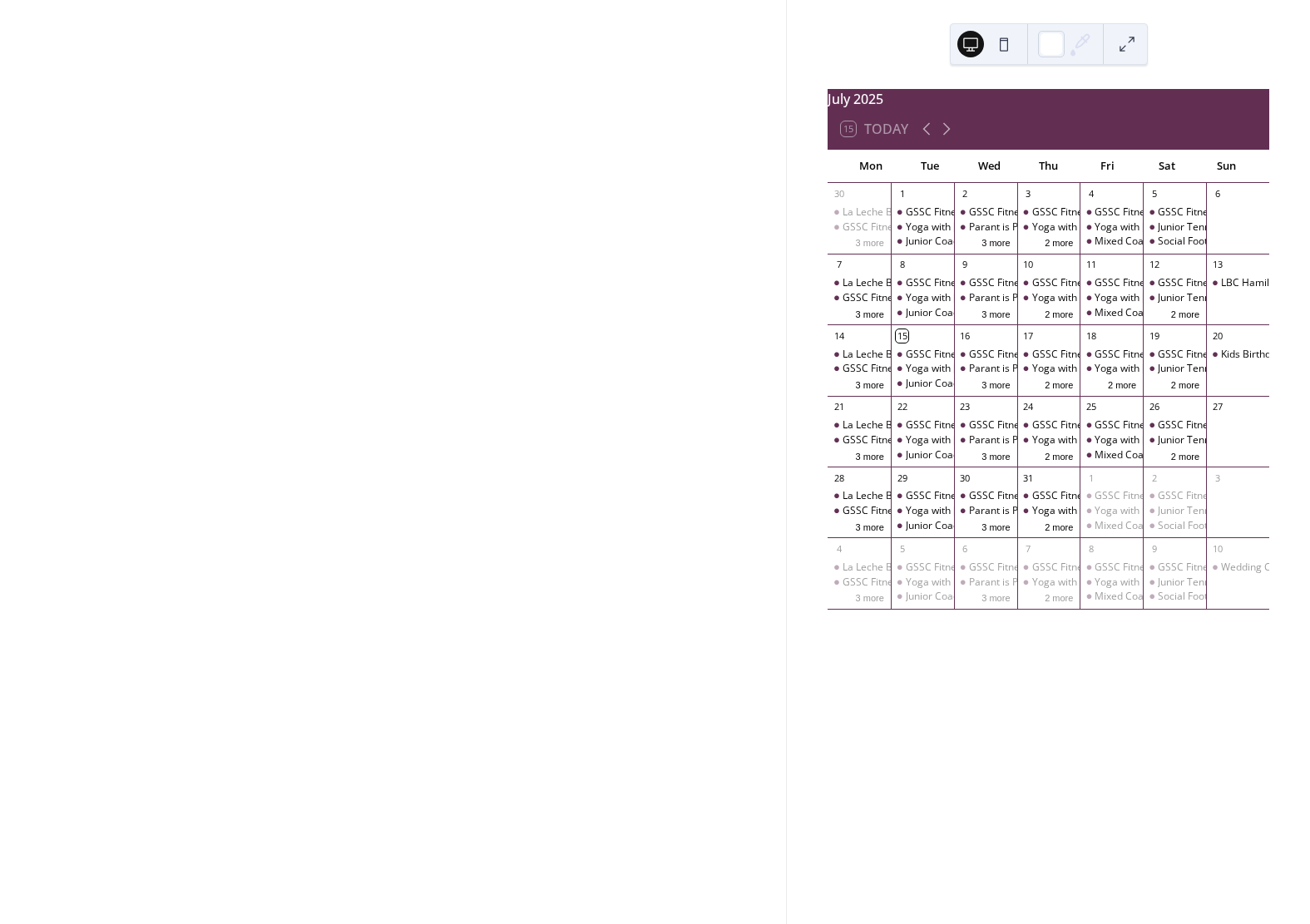 click at bounding box center (393, 462) 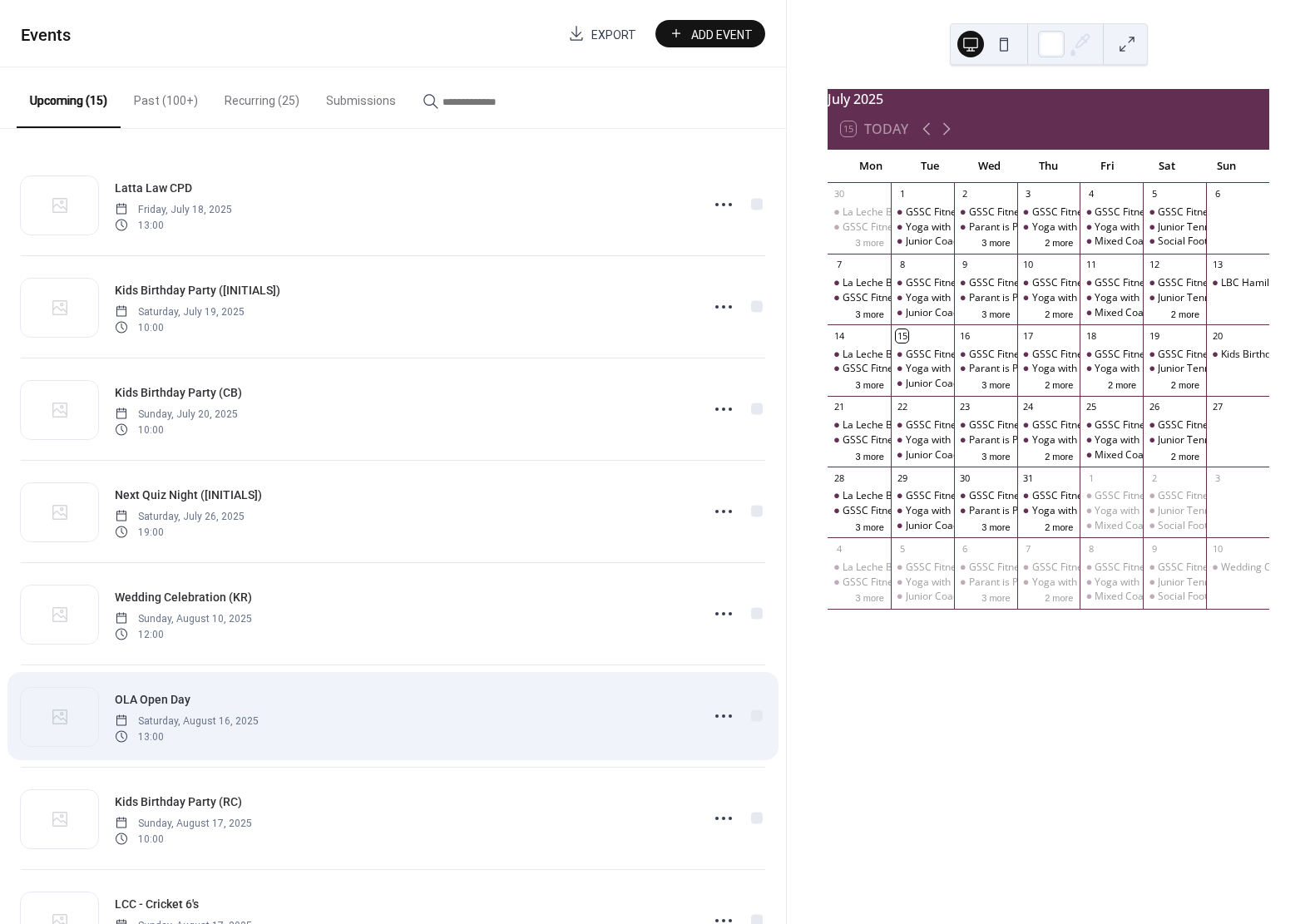 scroll, scrollTop: 788, scrollLeft: 0, axis: vertical 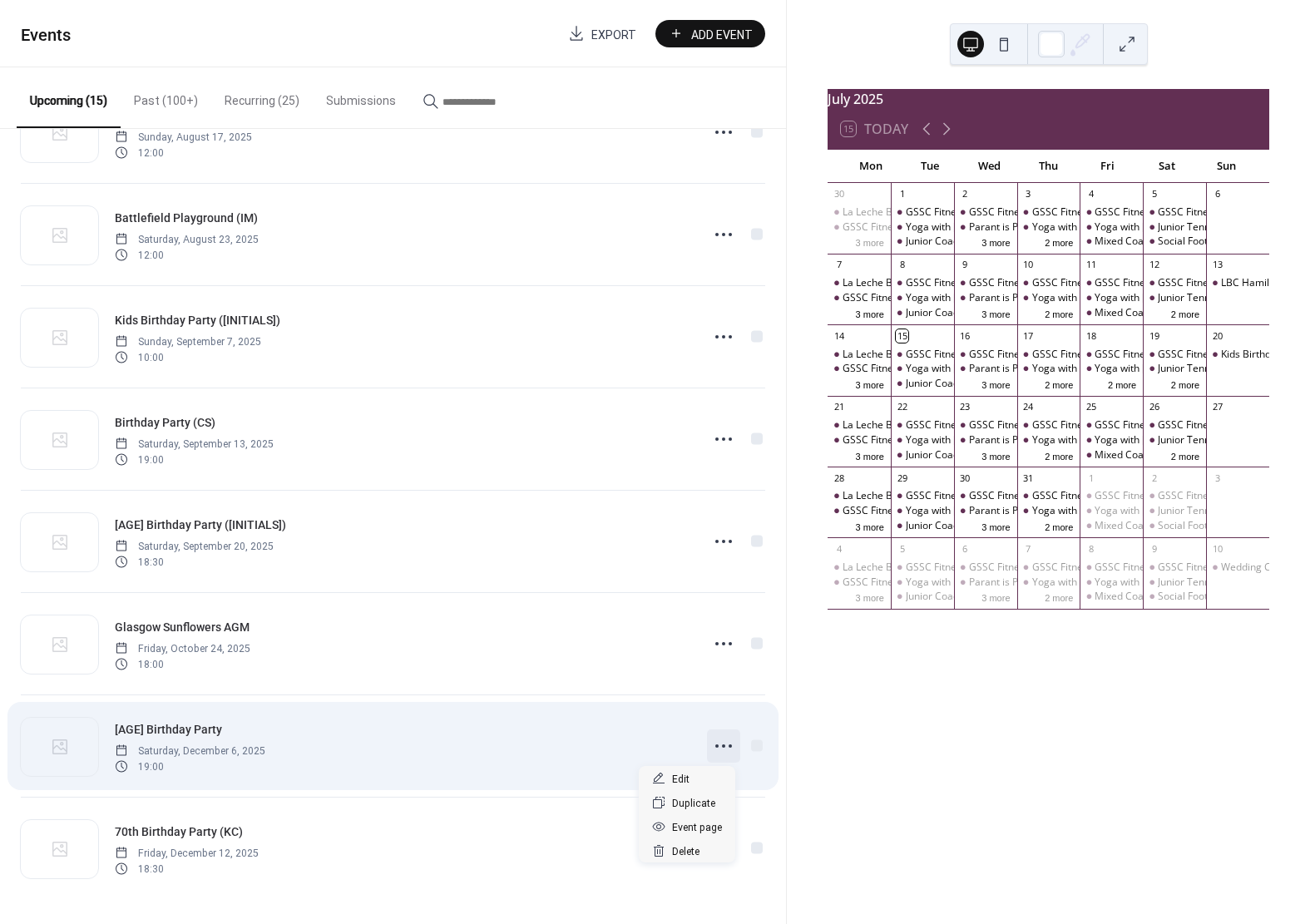click 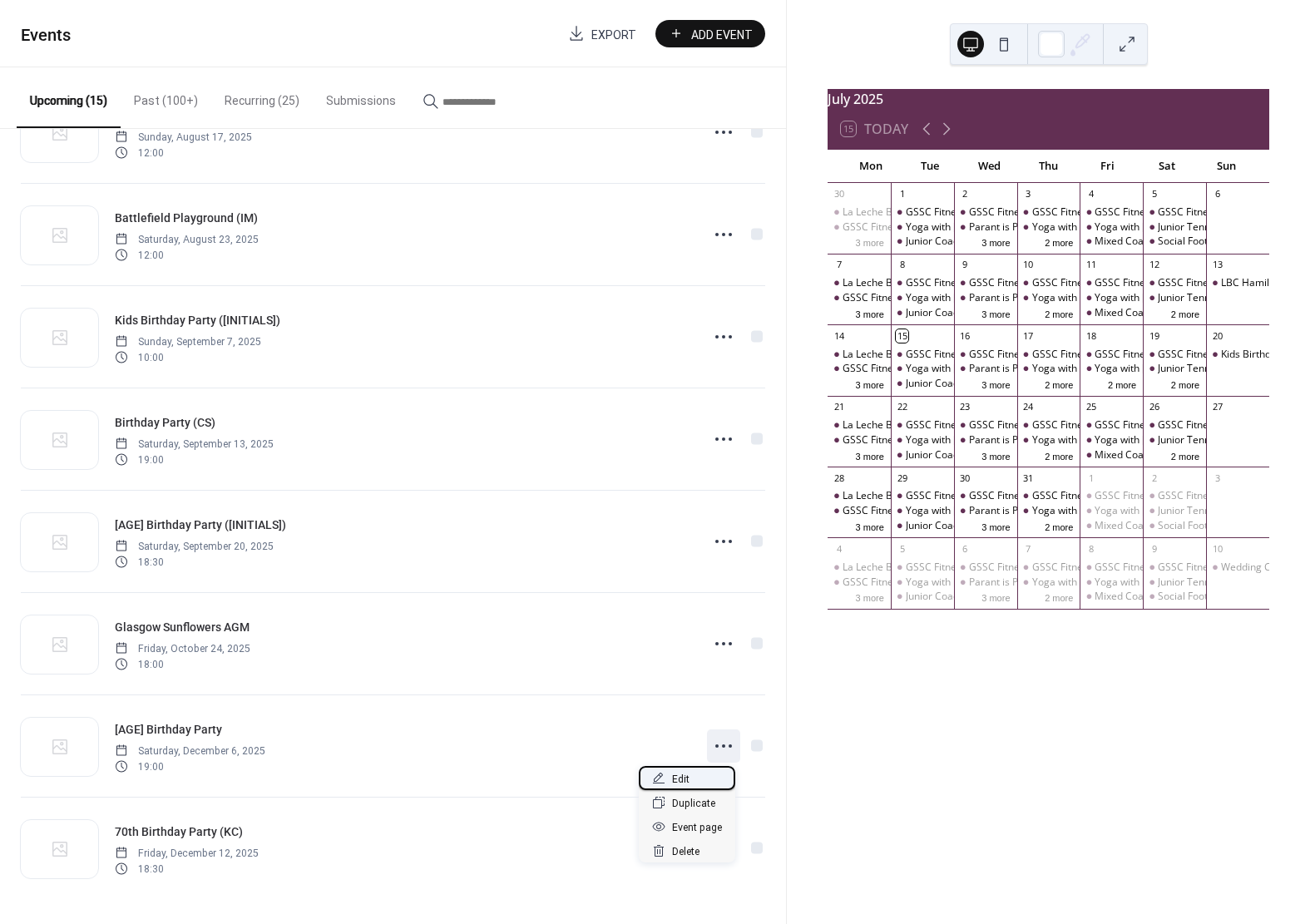 click on "Edit" at bounding box center (687, 778) 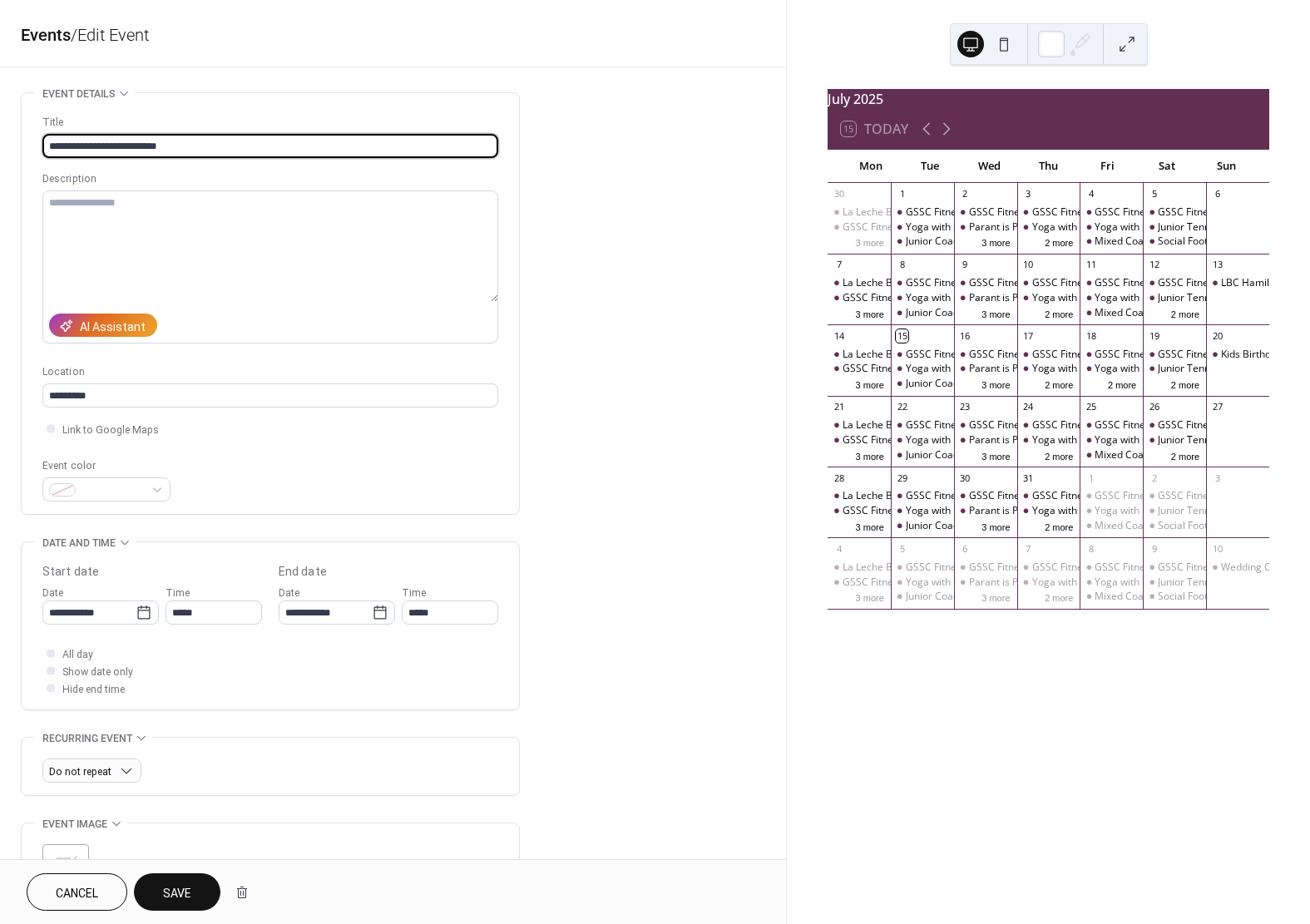 type on "**********" 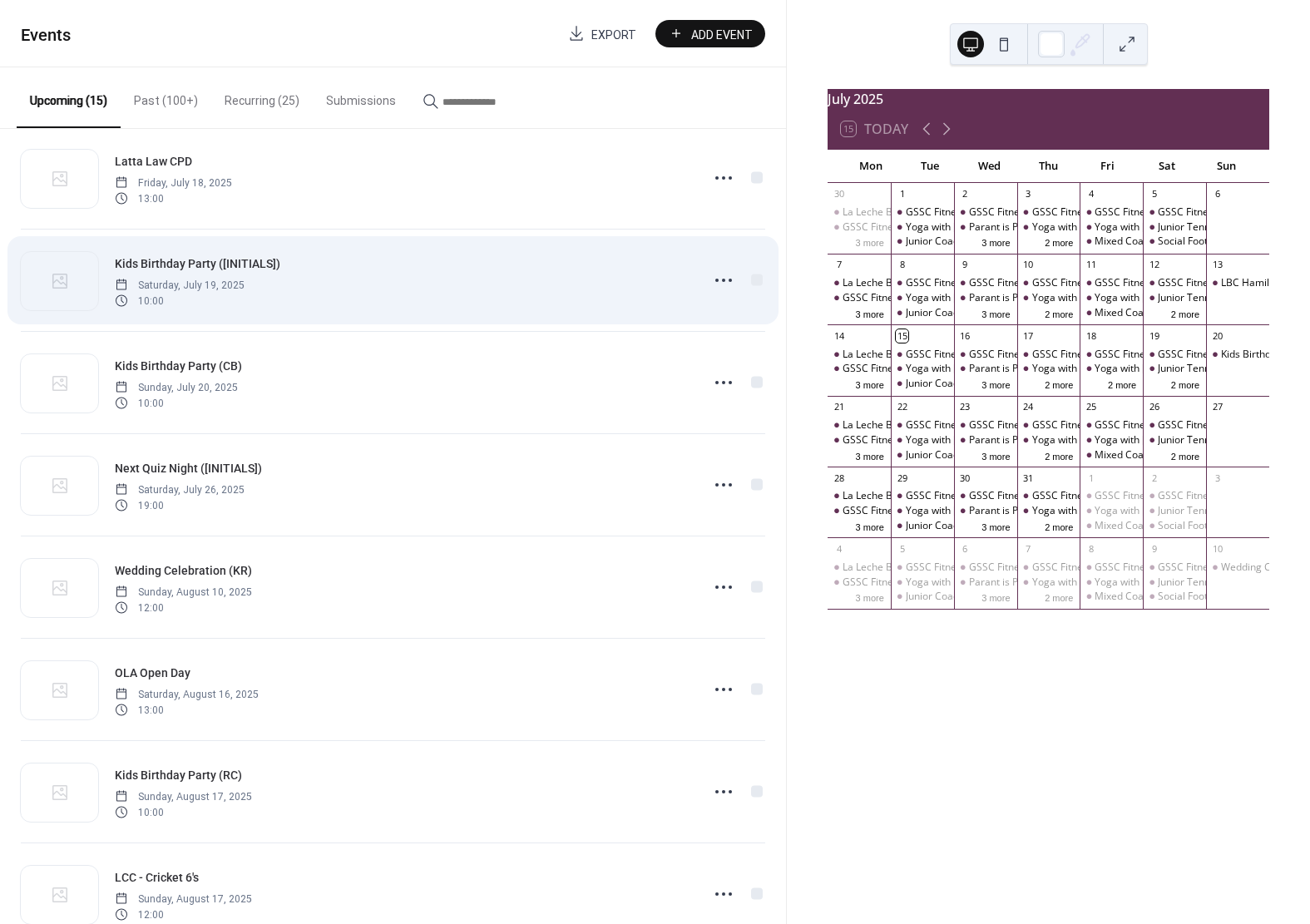 scroll, scrollTop: 788, scrollLeft: 0, axis: vertical 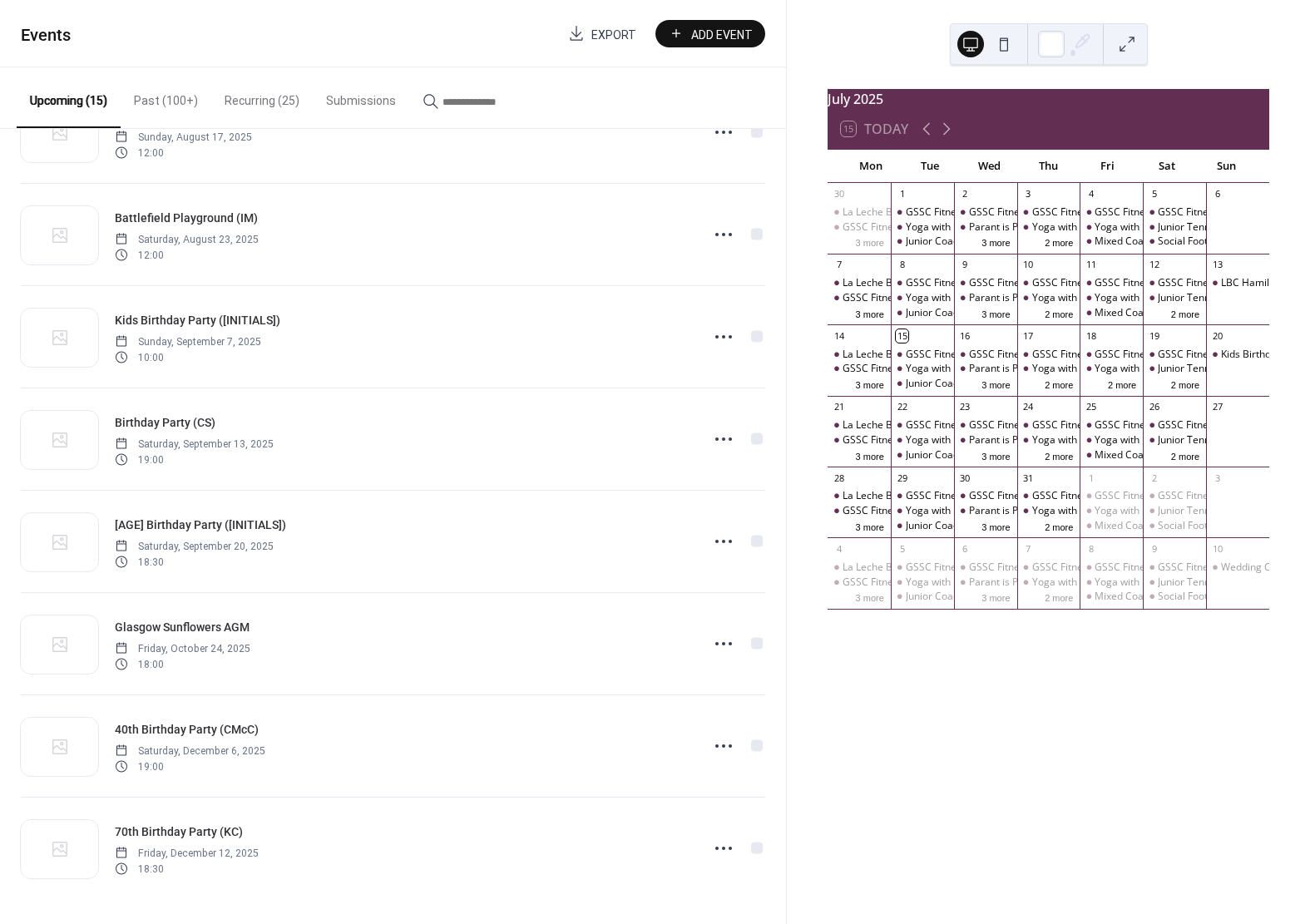 click on "Add Event" at bounding box center (722, 34) 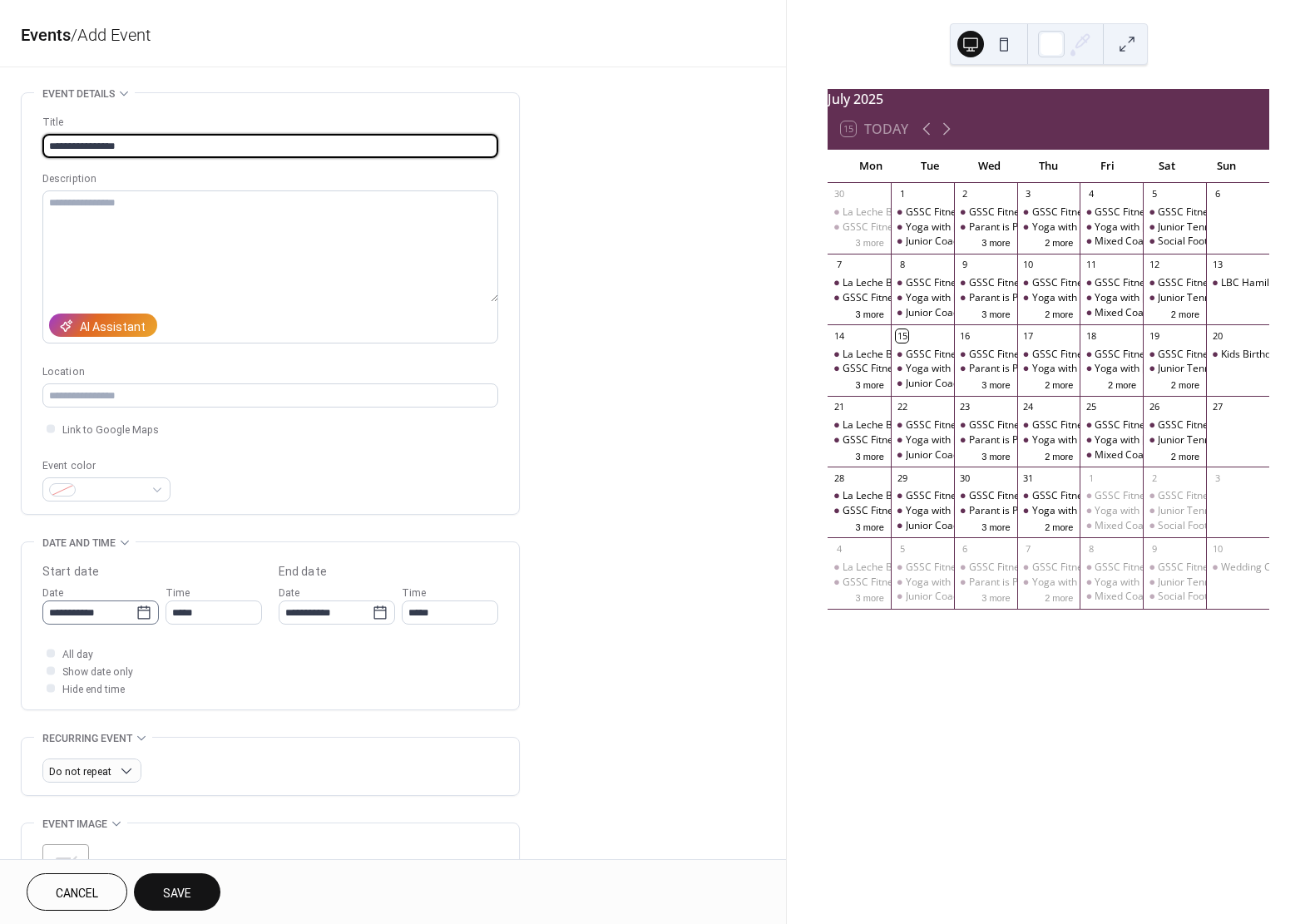 type on "**********" 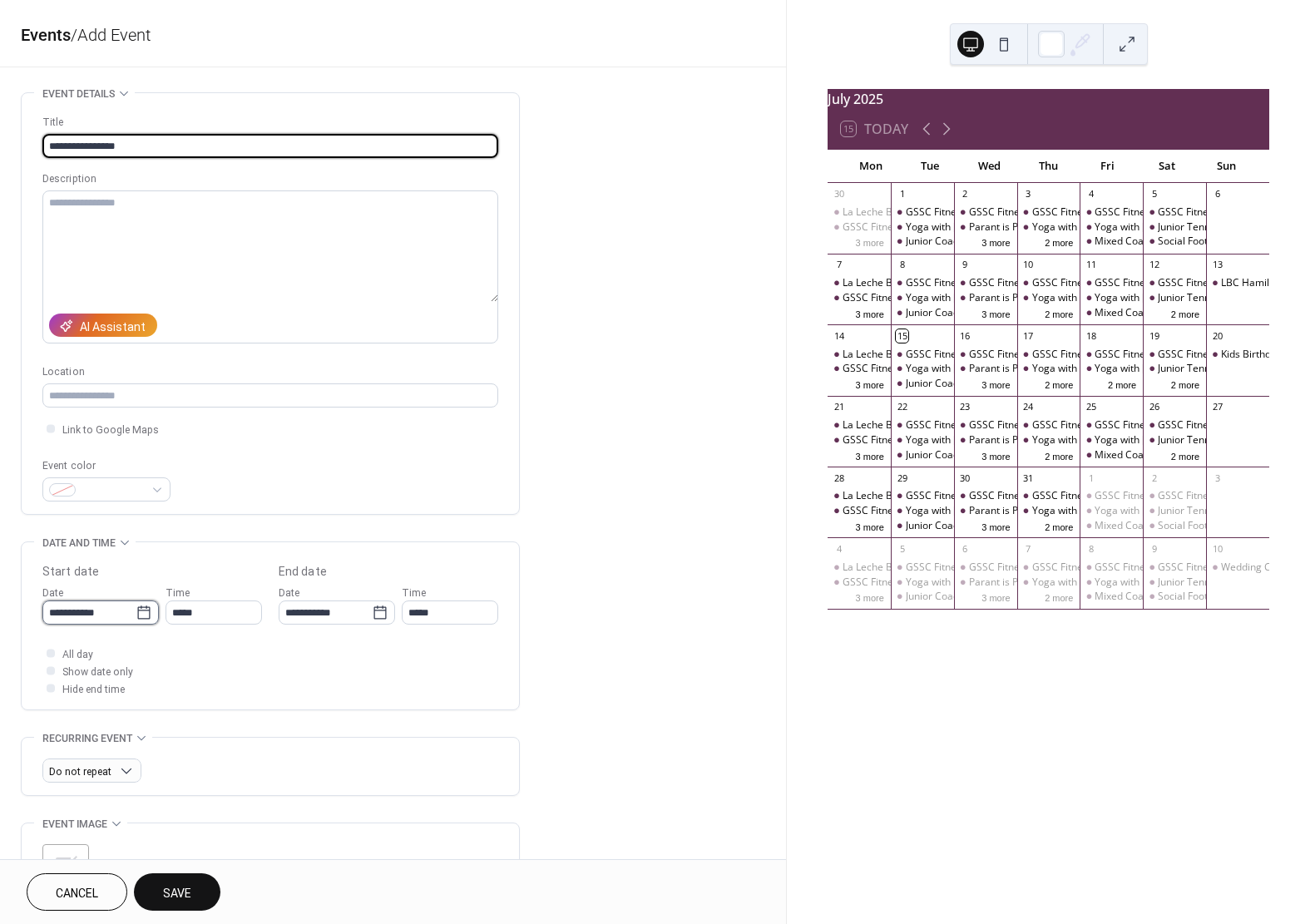 click on "**********" at bounding box center (89, 612) 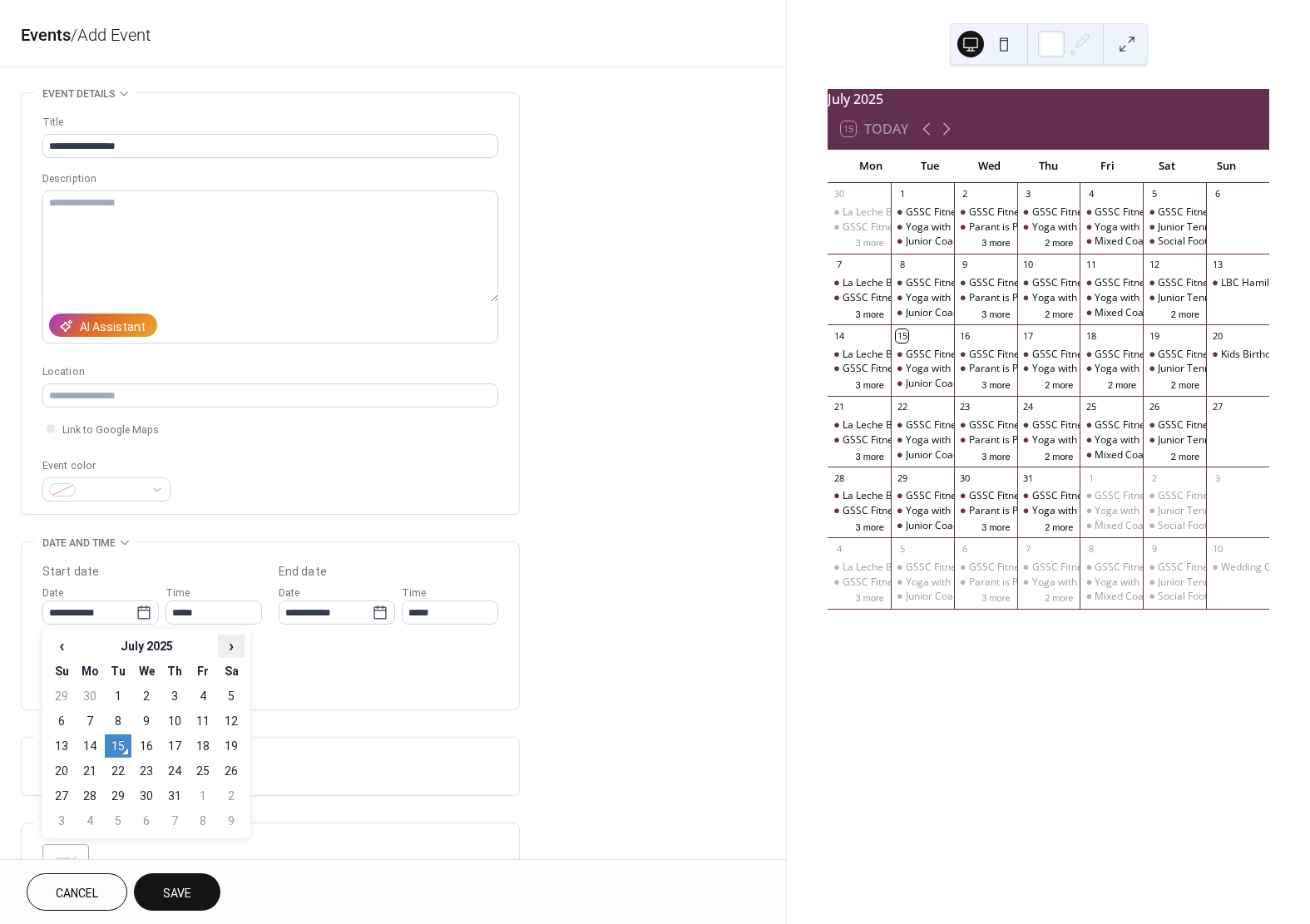 click on "›" at bounding box center [231, 645] 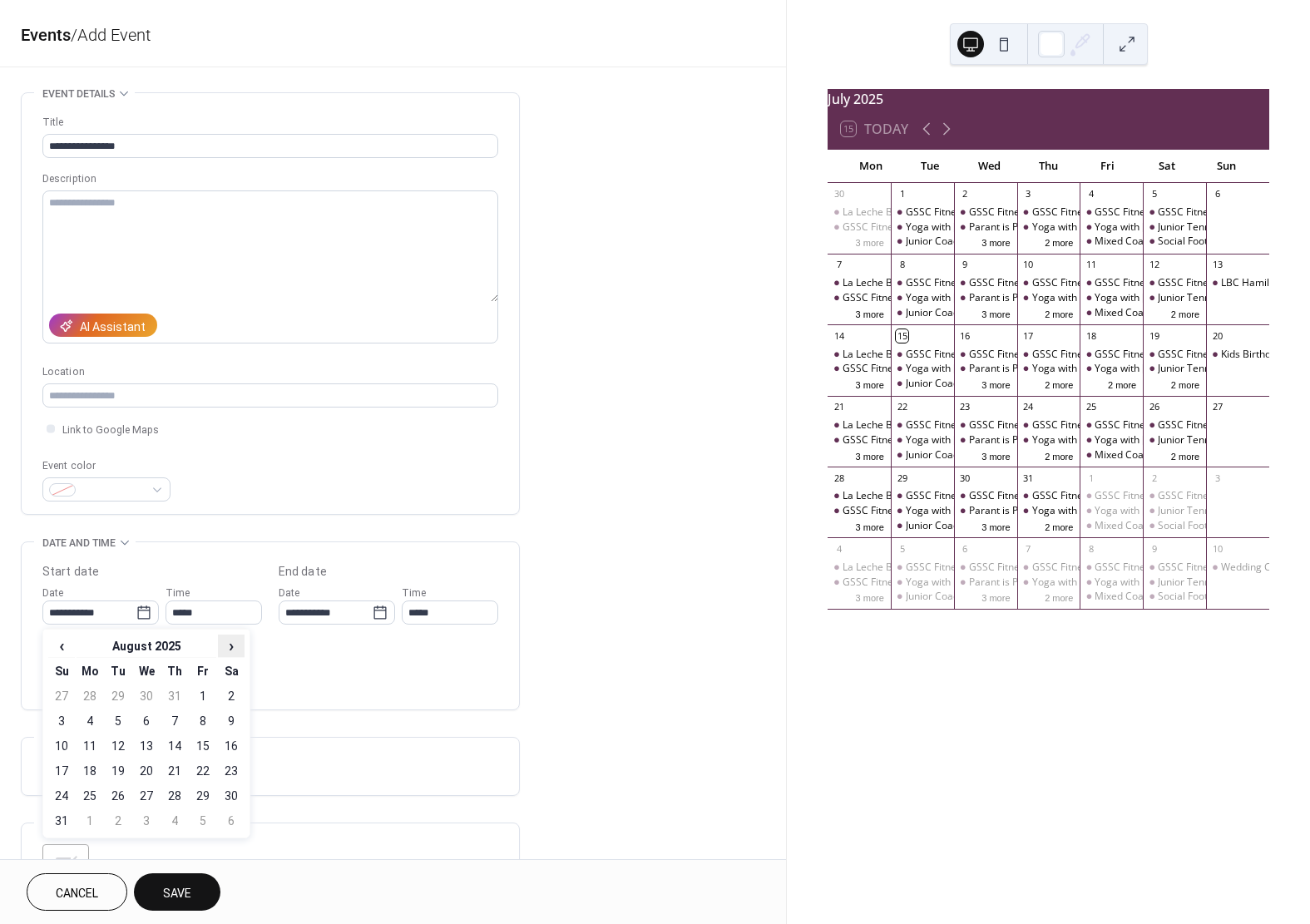 click on "›" at bounding box center (231, 645) 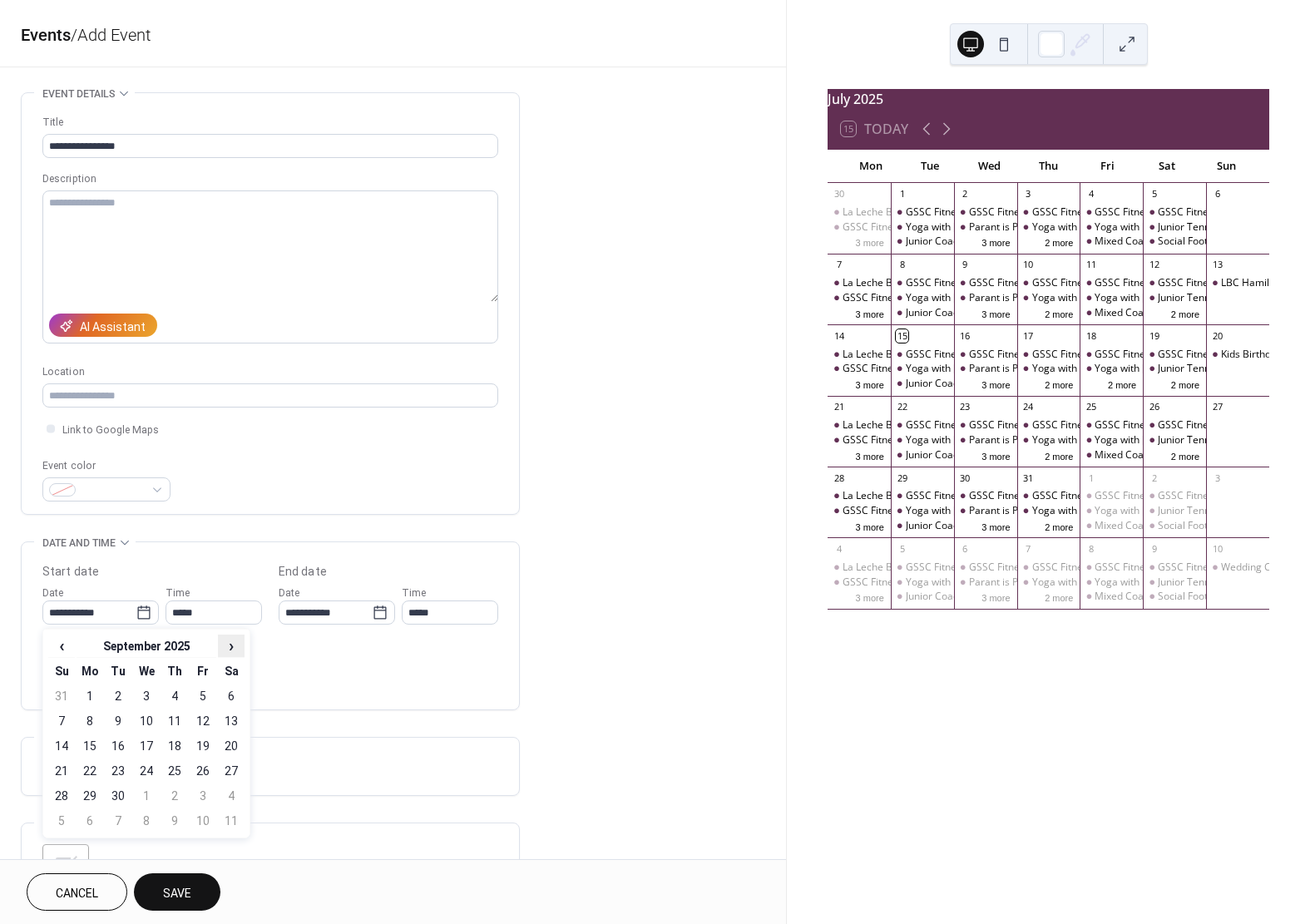 click on "›" at bounding box center [231, 645] 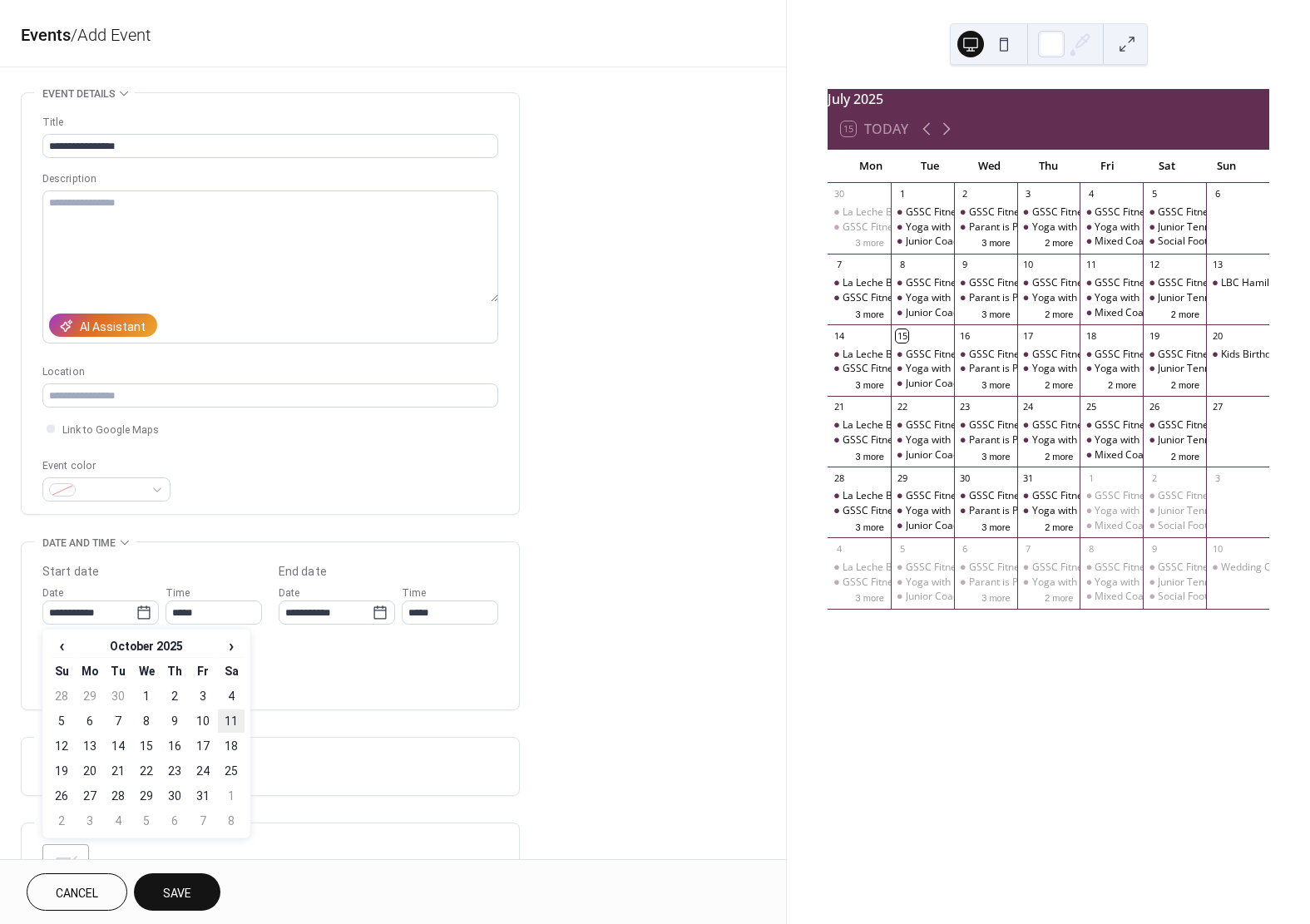 click on "11" at bounding box center (231, 721) 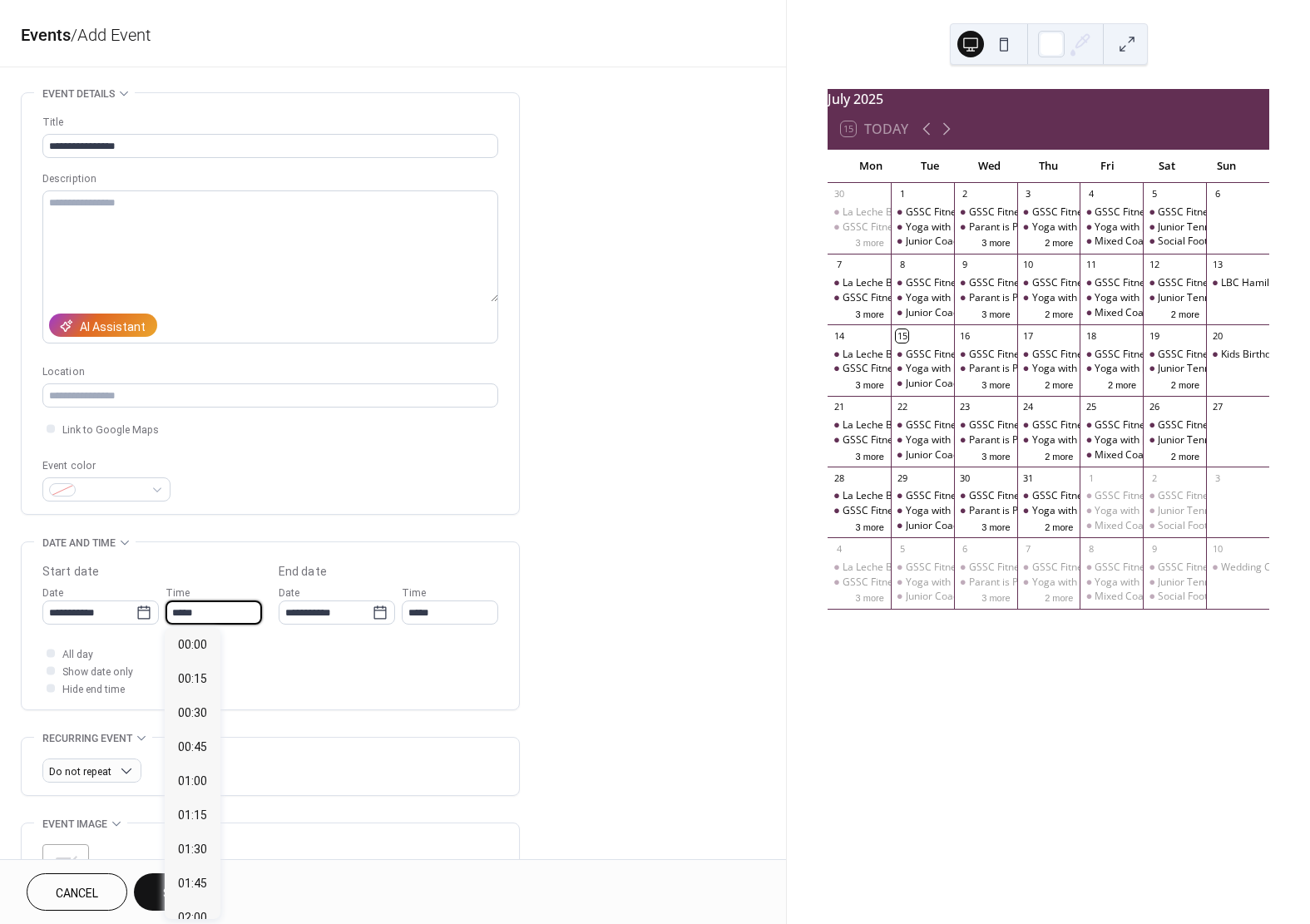 click on "*****" at bounding box center (214, 612) 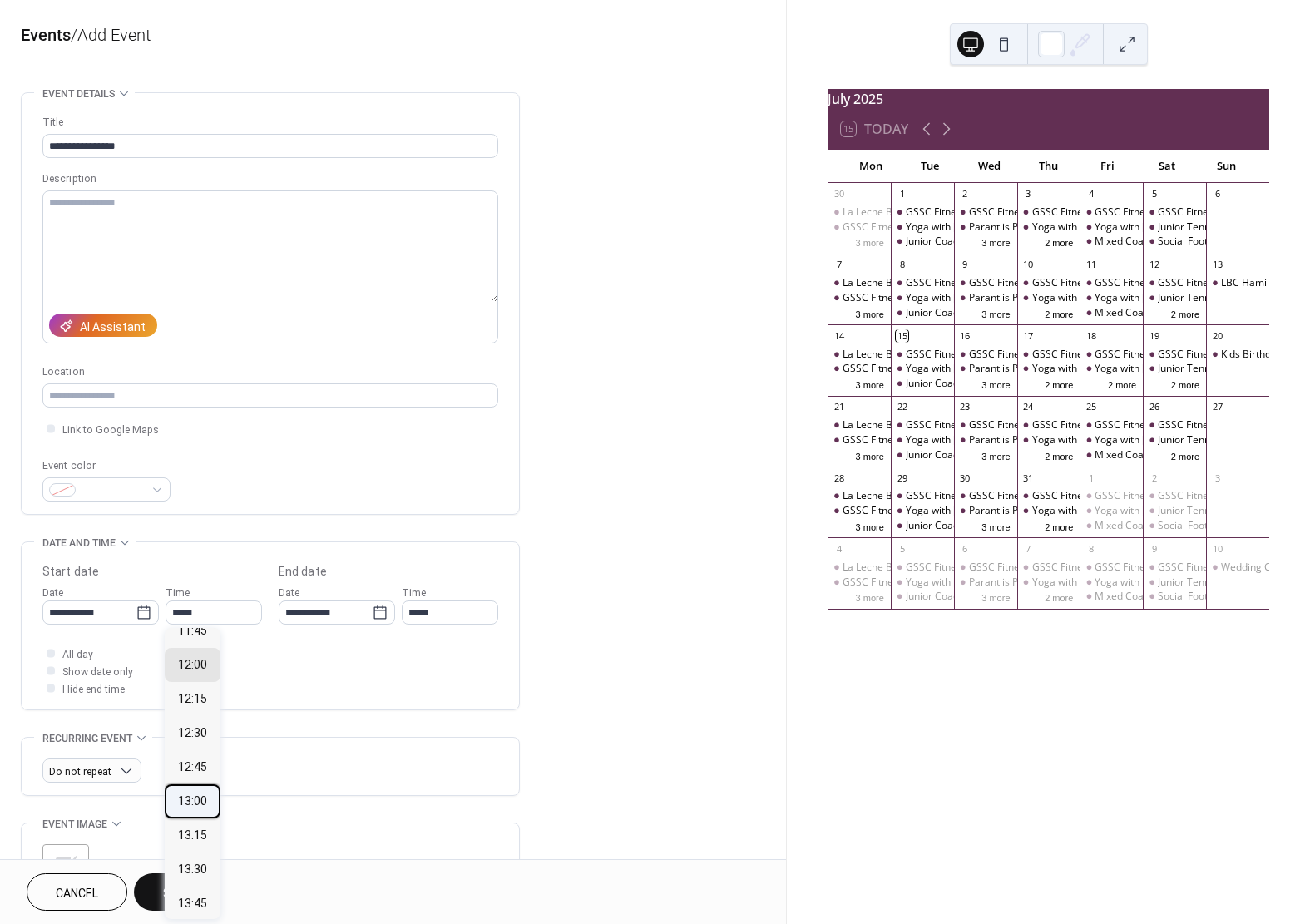 click on "13:00" at bounding box center (192, 801) 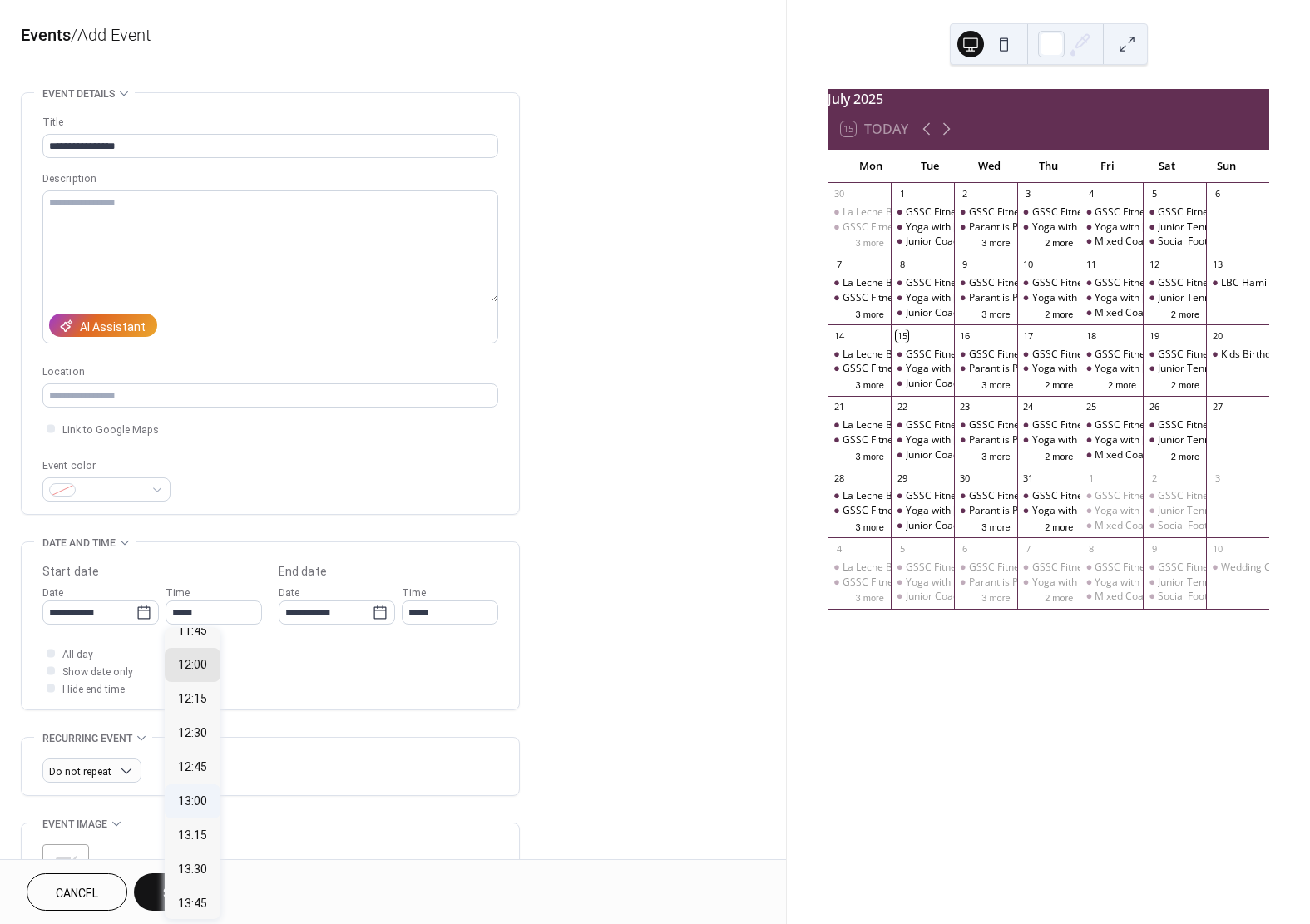 type on "*****" 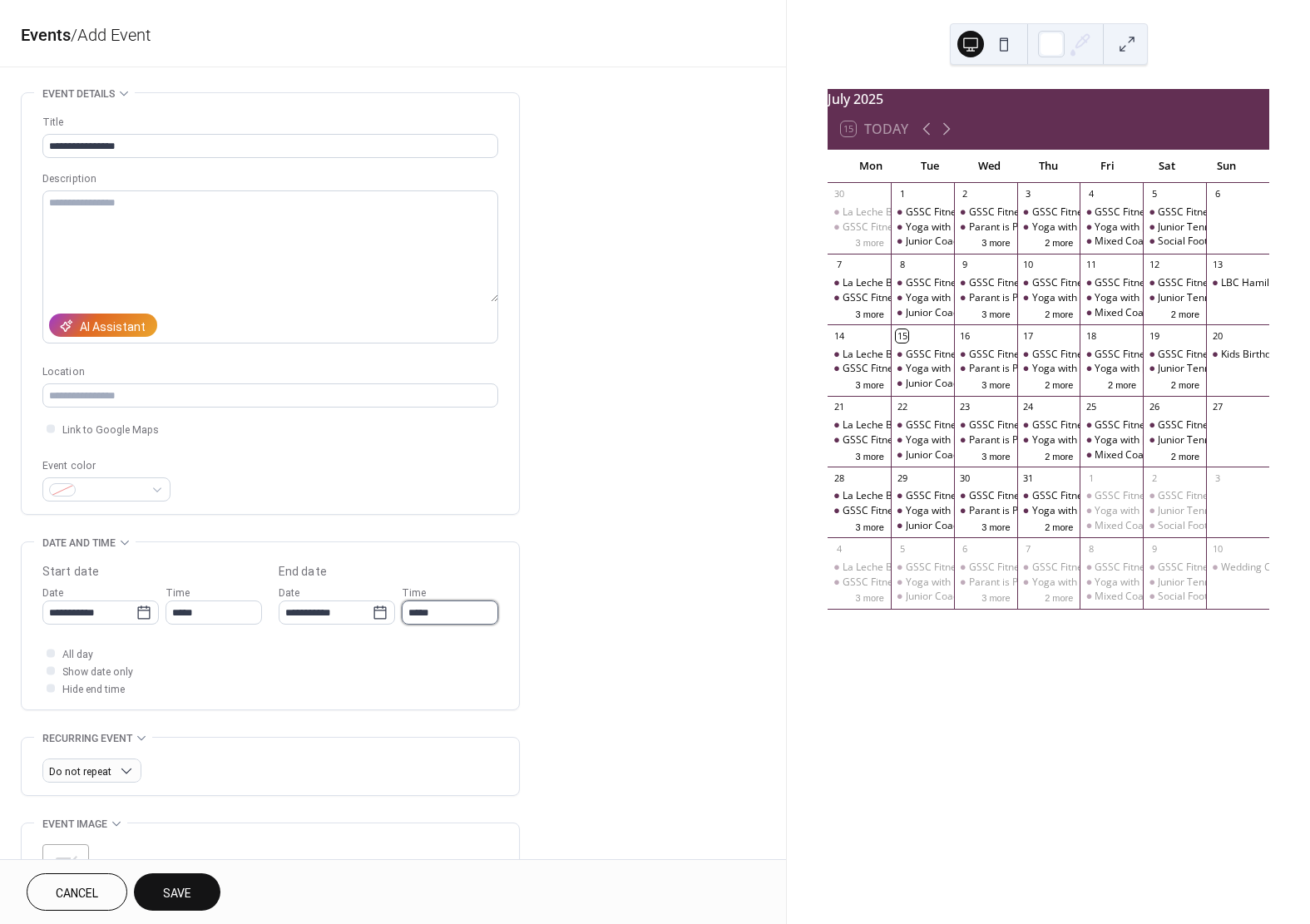 click on "*****" at bounding box center (450, 612) 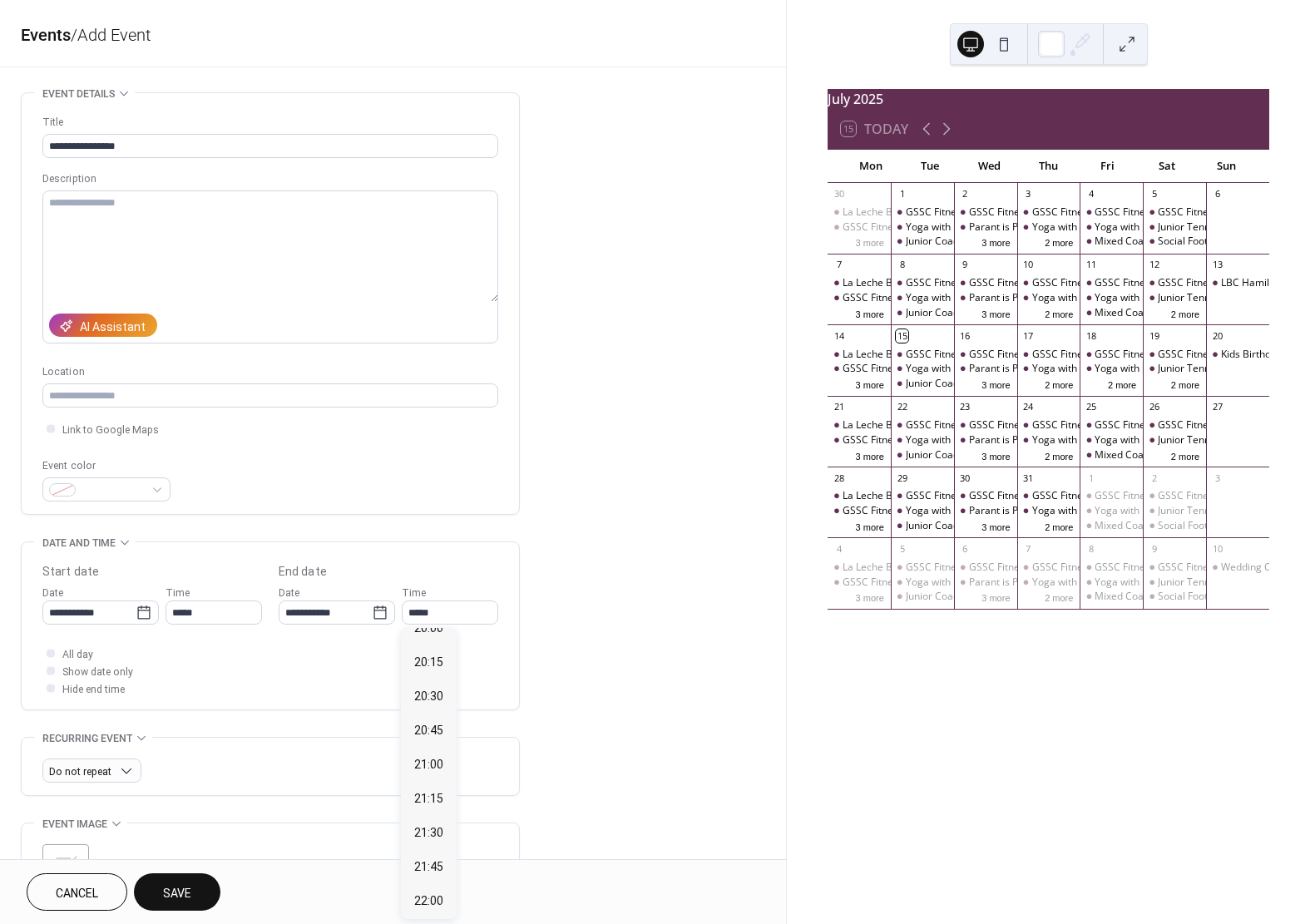 scroll, scrollTop: 917, scrollLeft: 0, axis: vertical 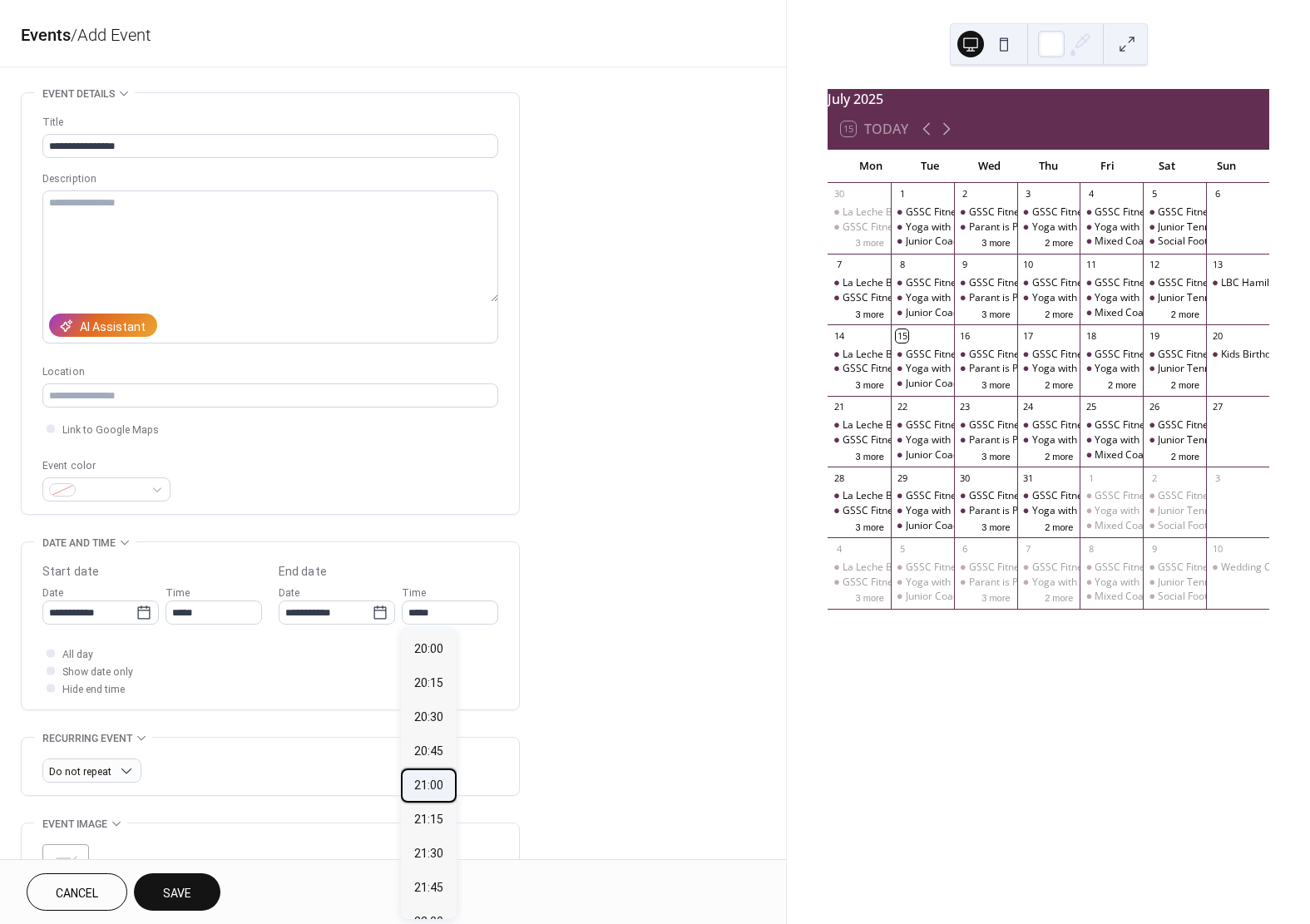 click on "21:00" at bounding box center [428, 785] 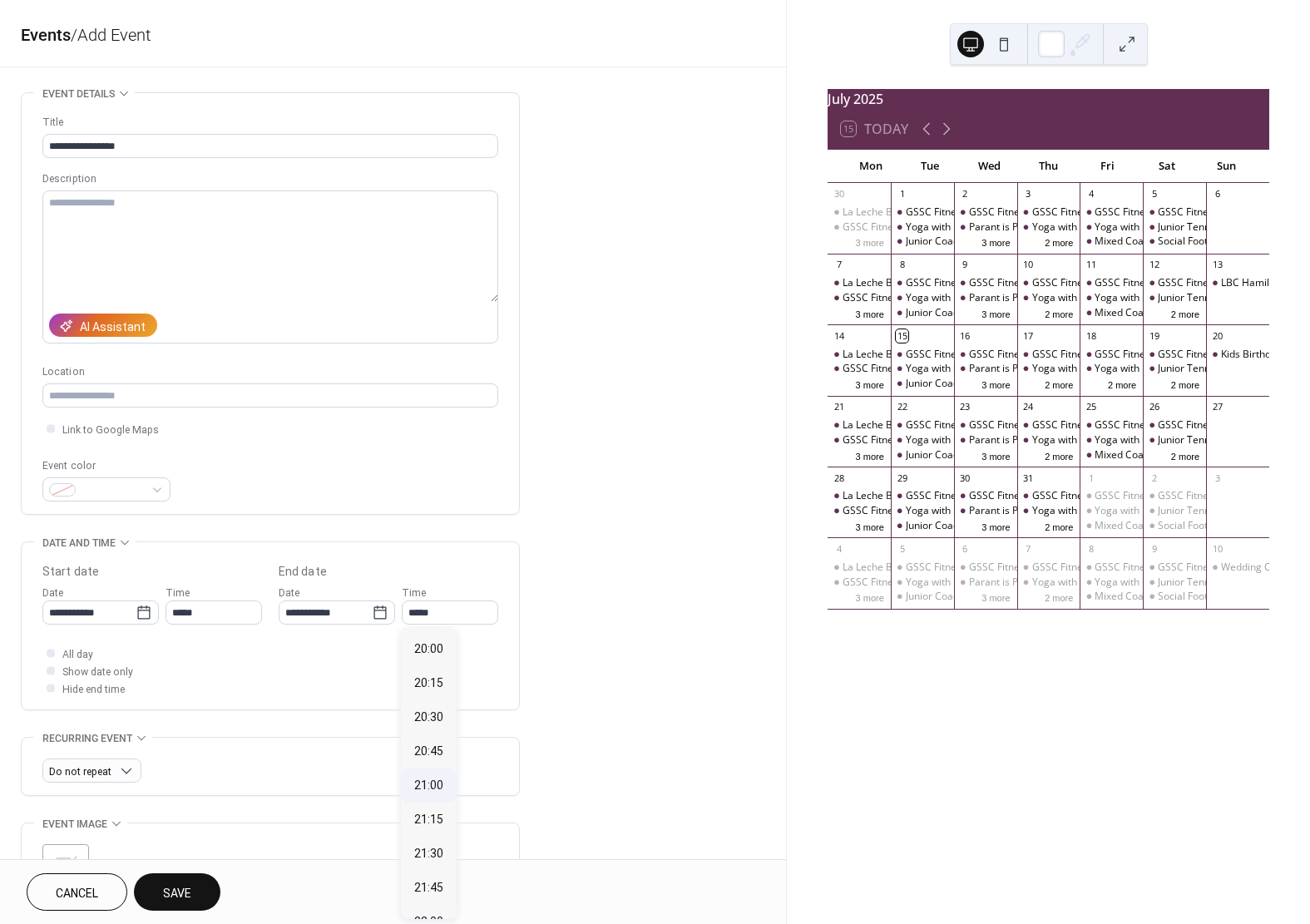 type on "*****" 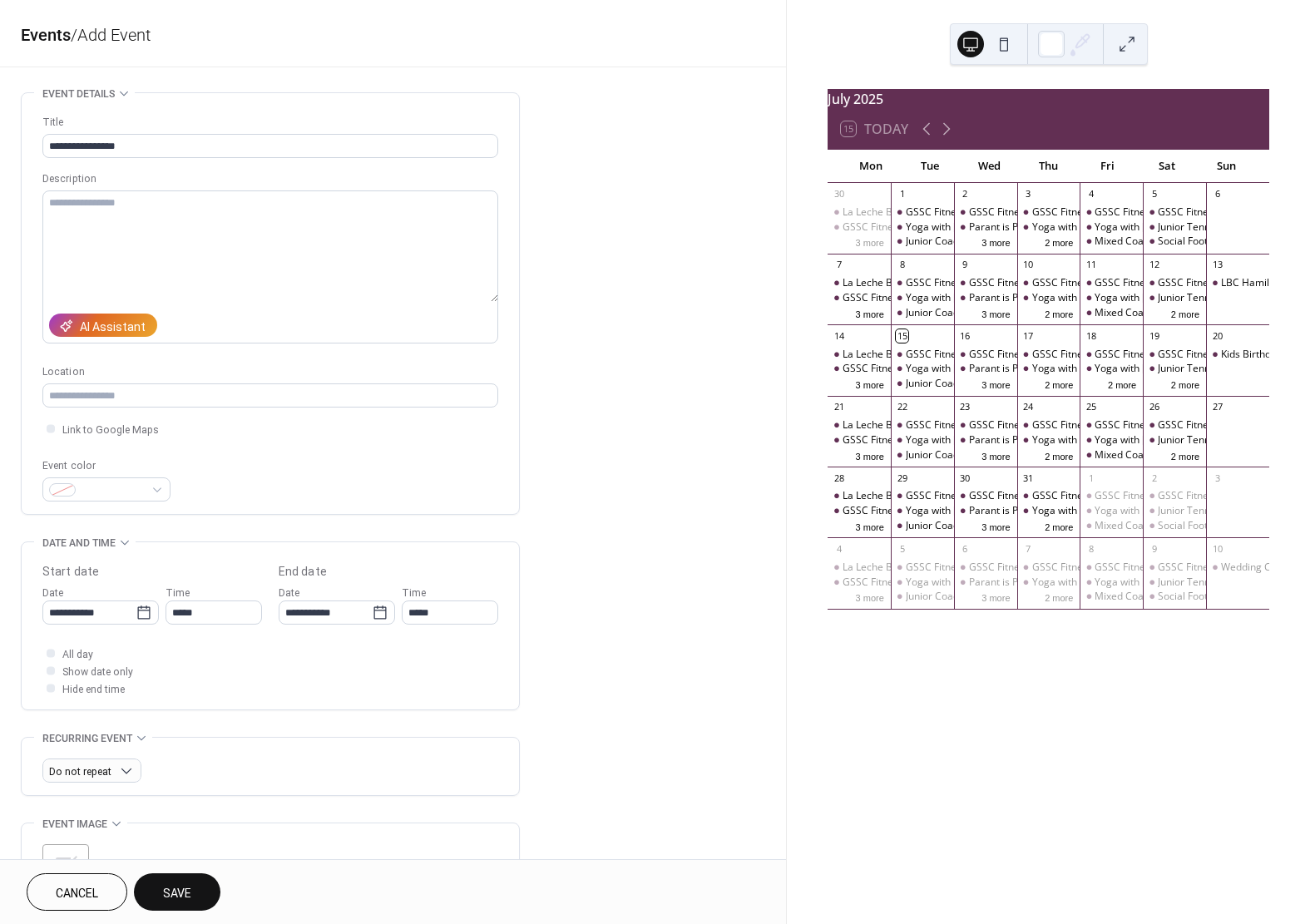 click on "Save" at bounding box center (177, 893) 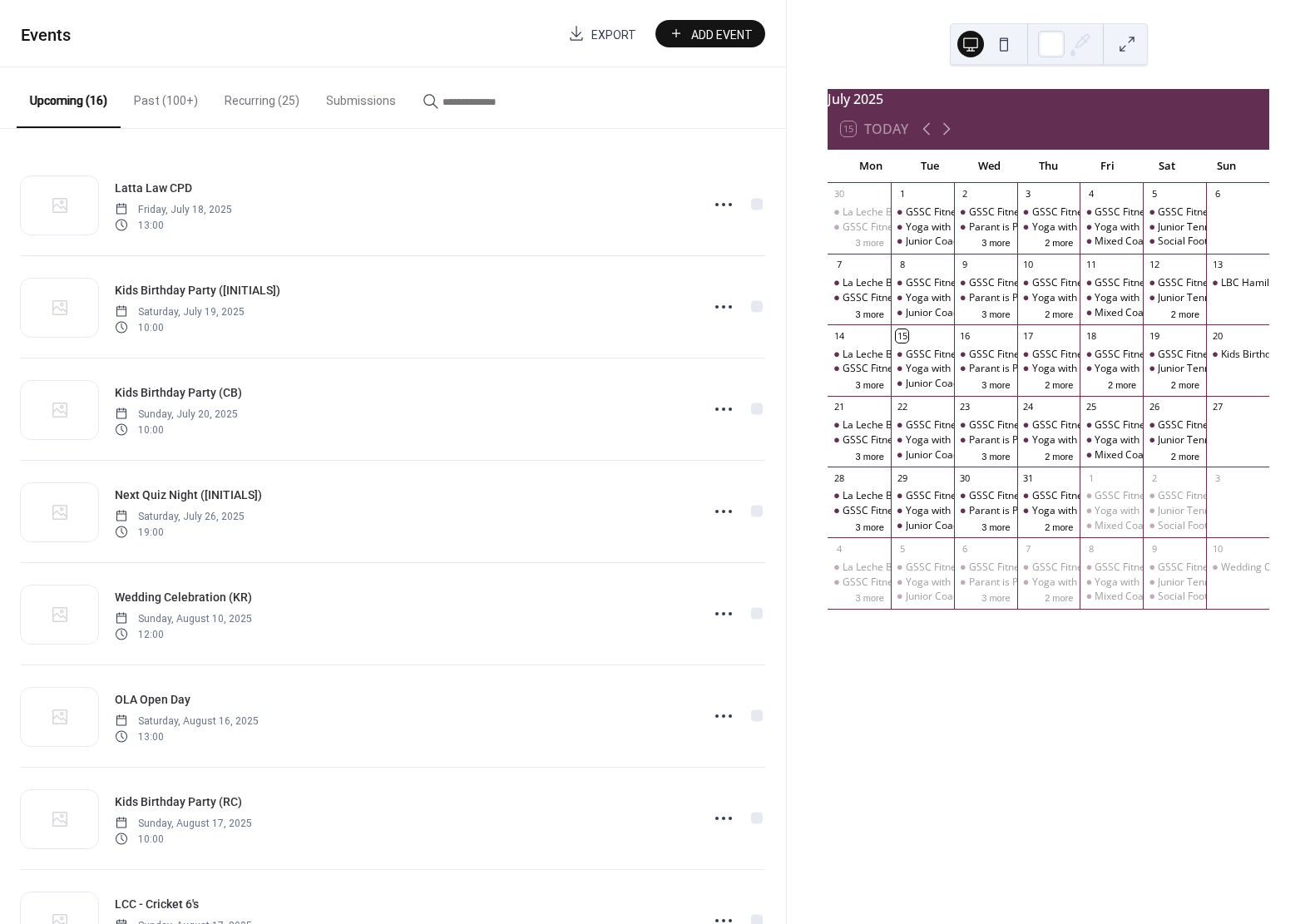 click on "Add Event" at bounding box center [722, 34] 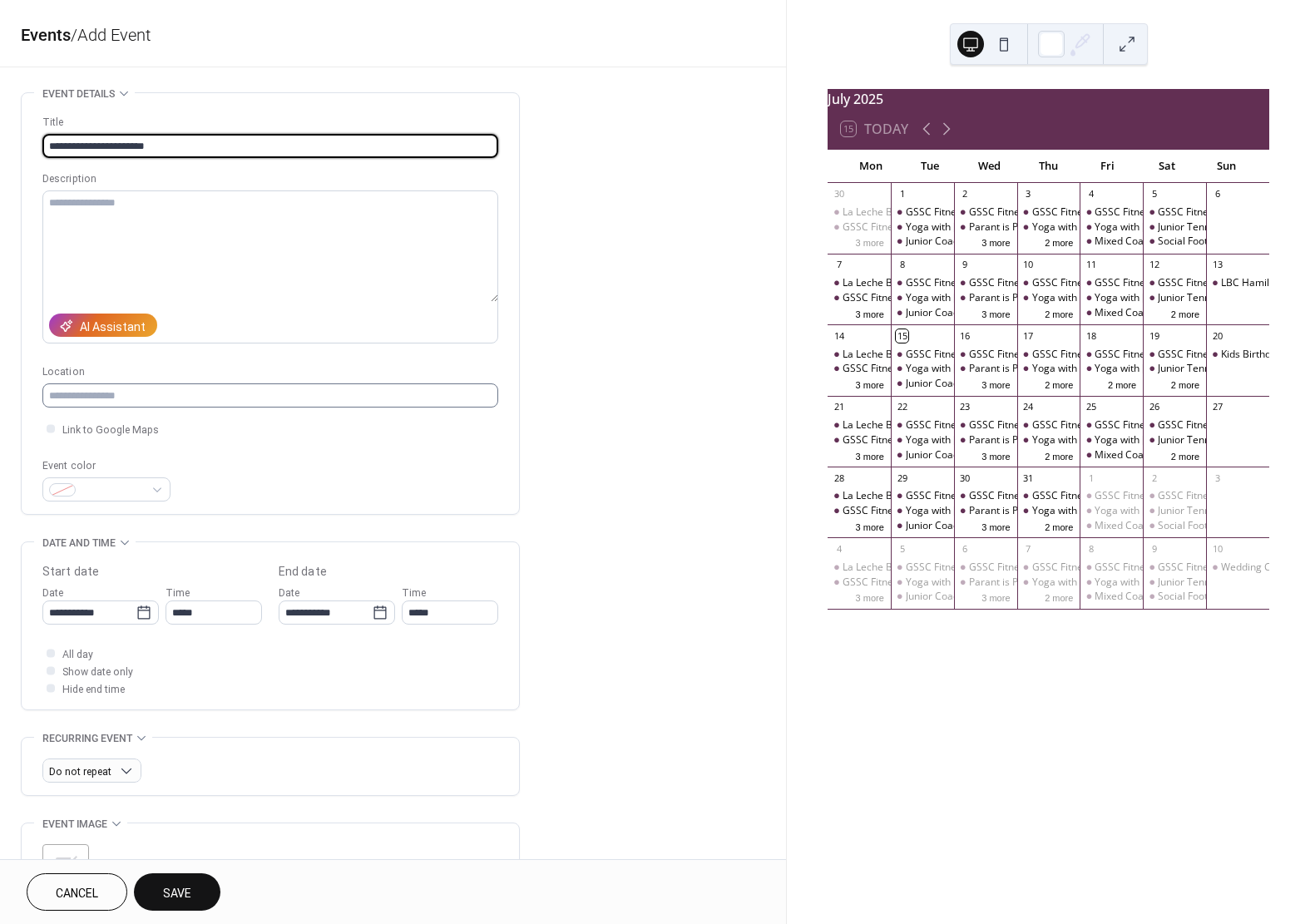 type on "**********" 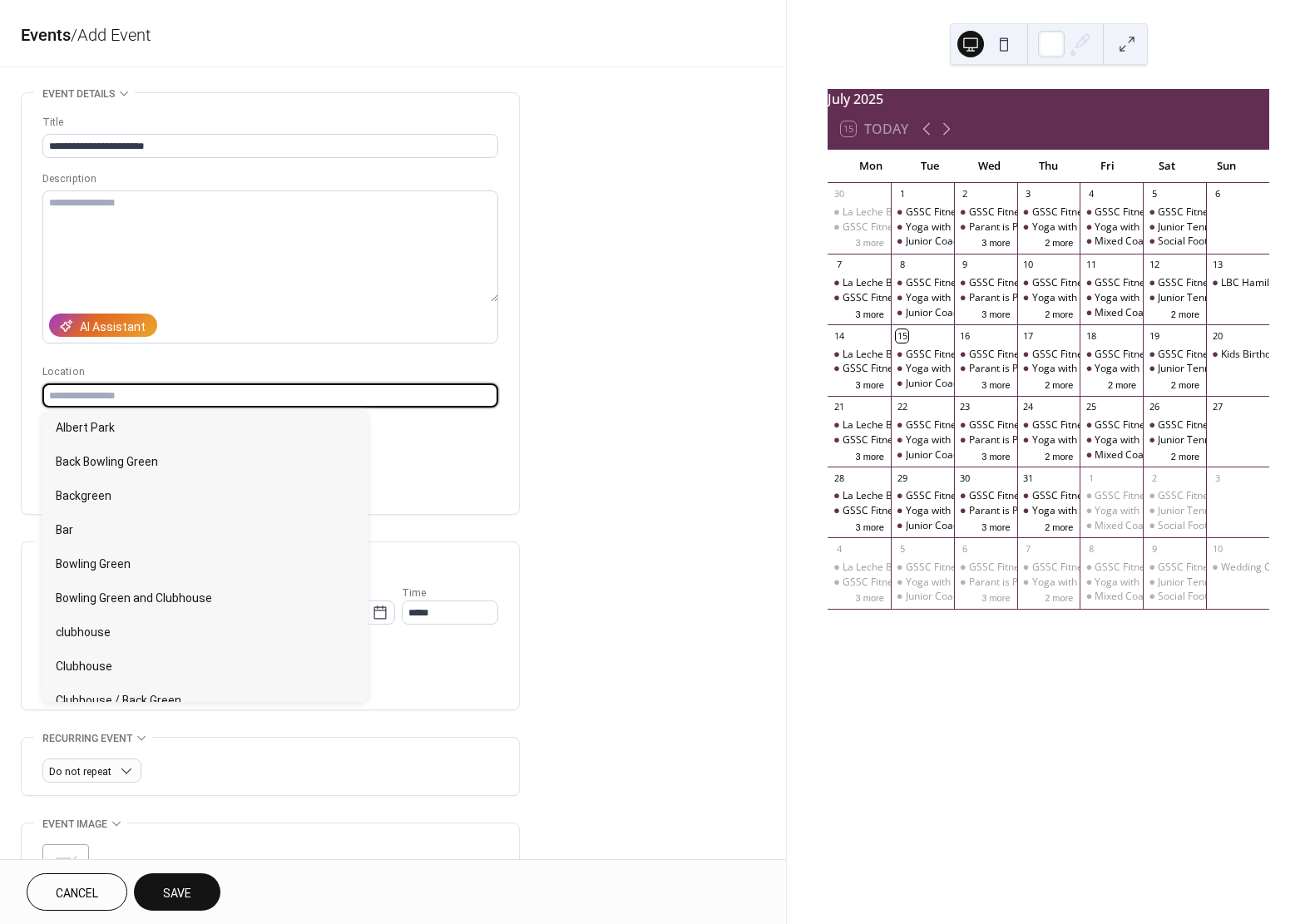 click at bounding box center (270, 395) 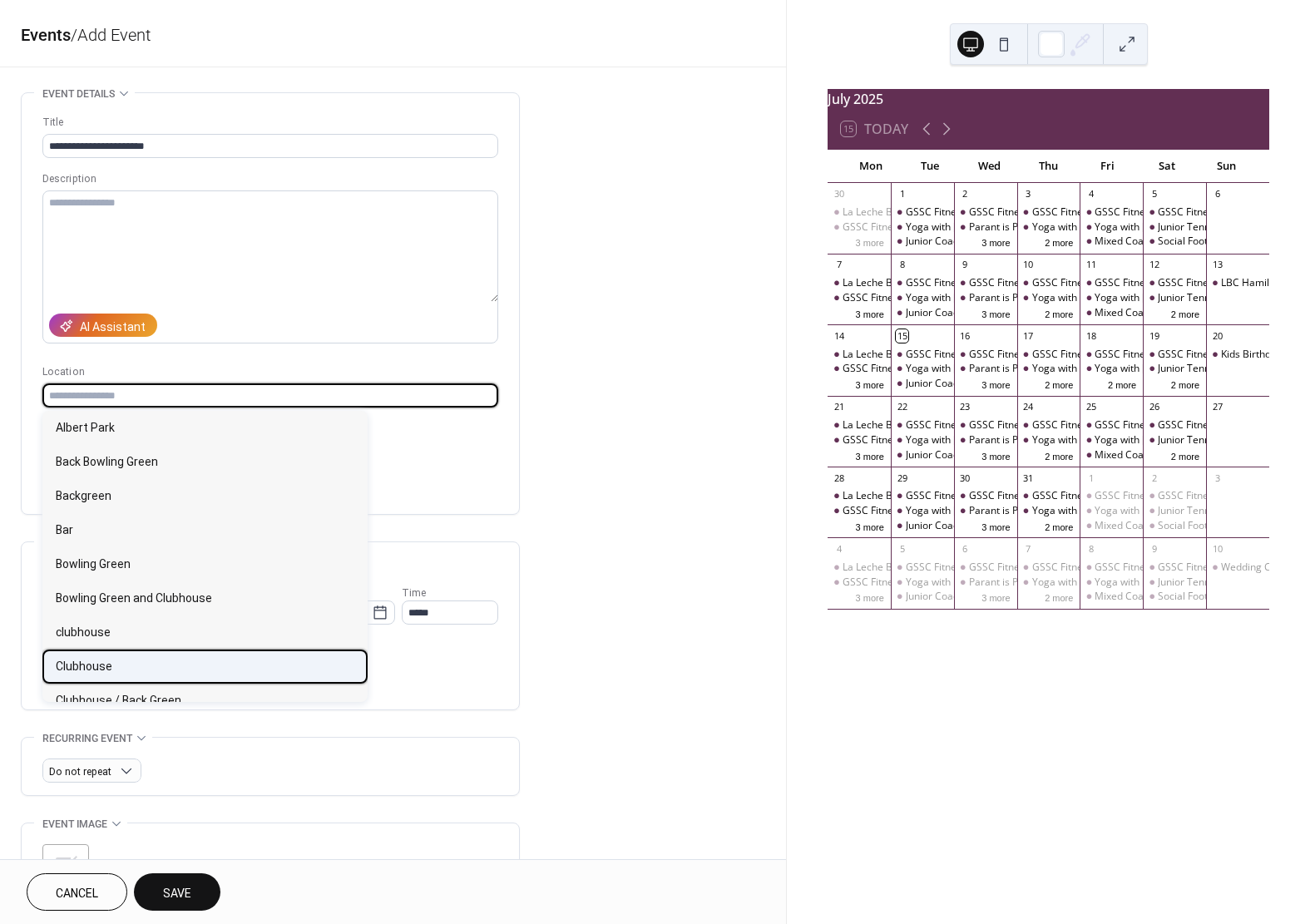 click on "Clubhouse" at bounding box center (84, 666) 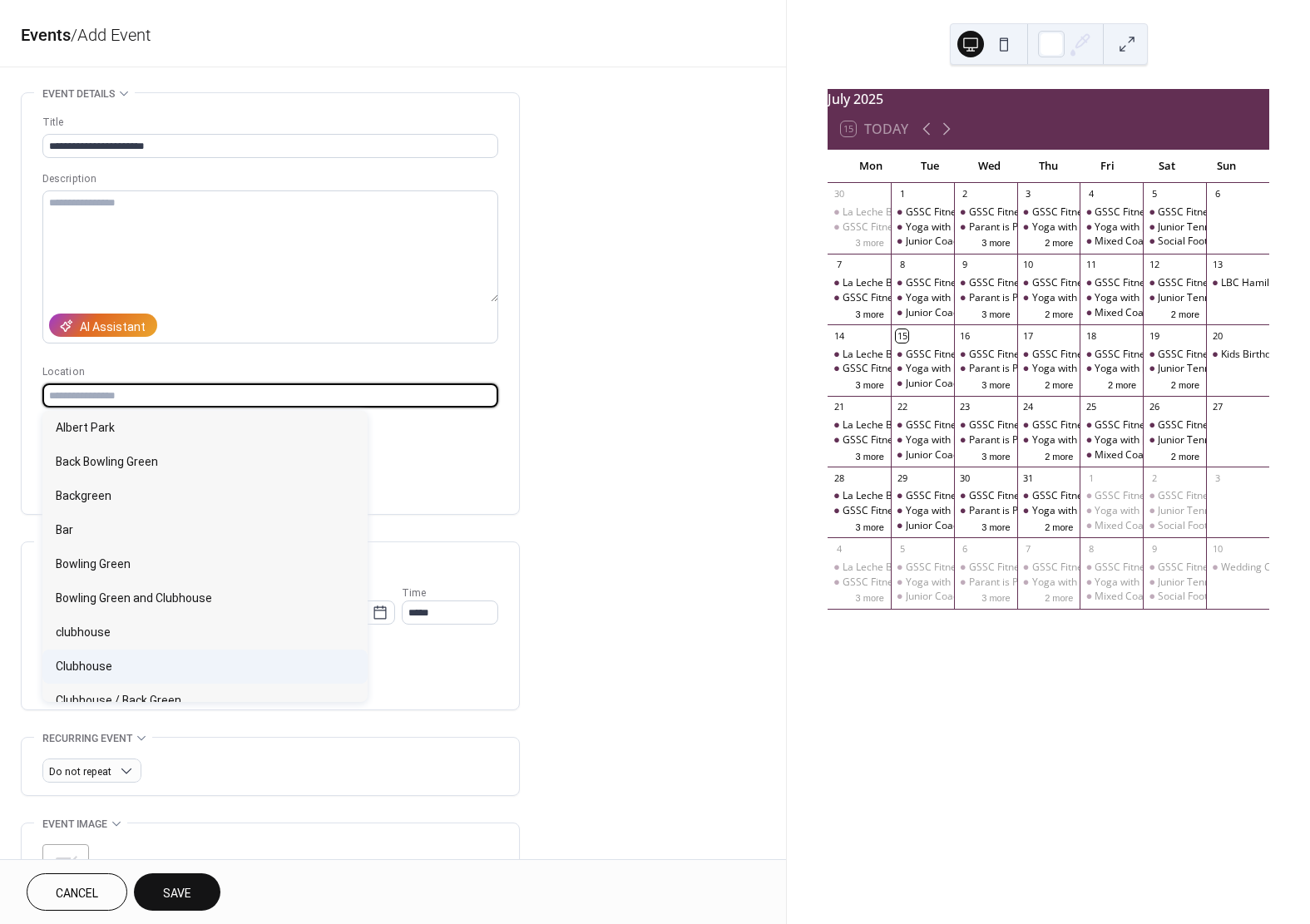 type on "*********" 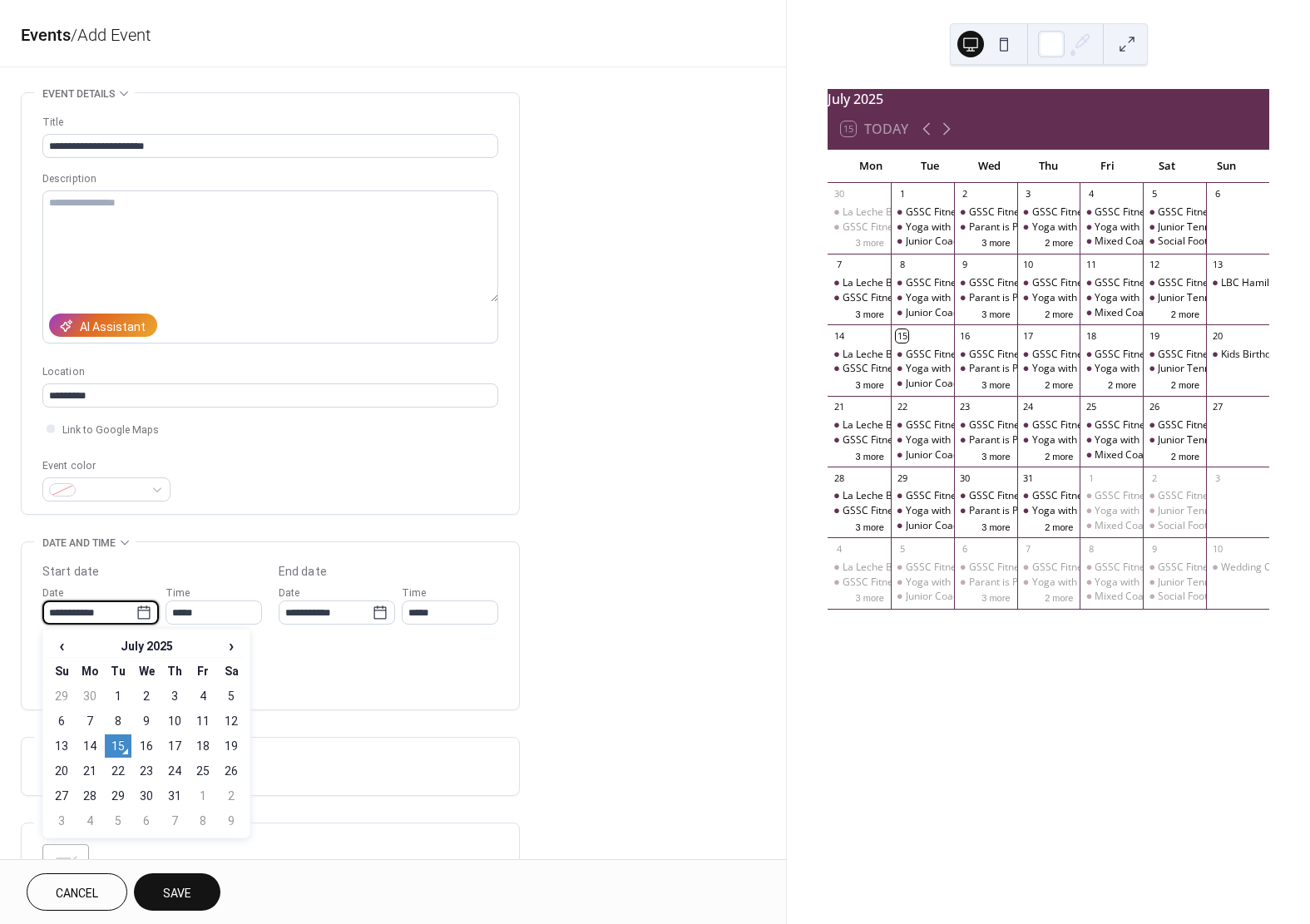 click on "**********" at bounding box center [89, 612] 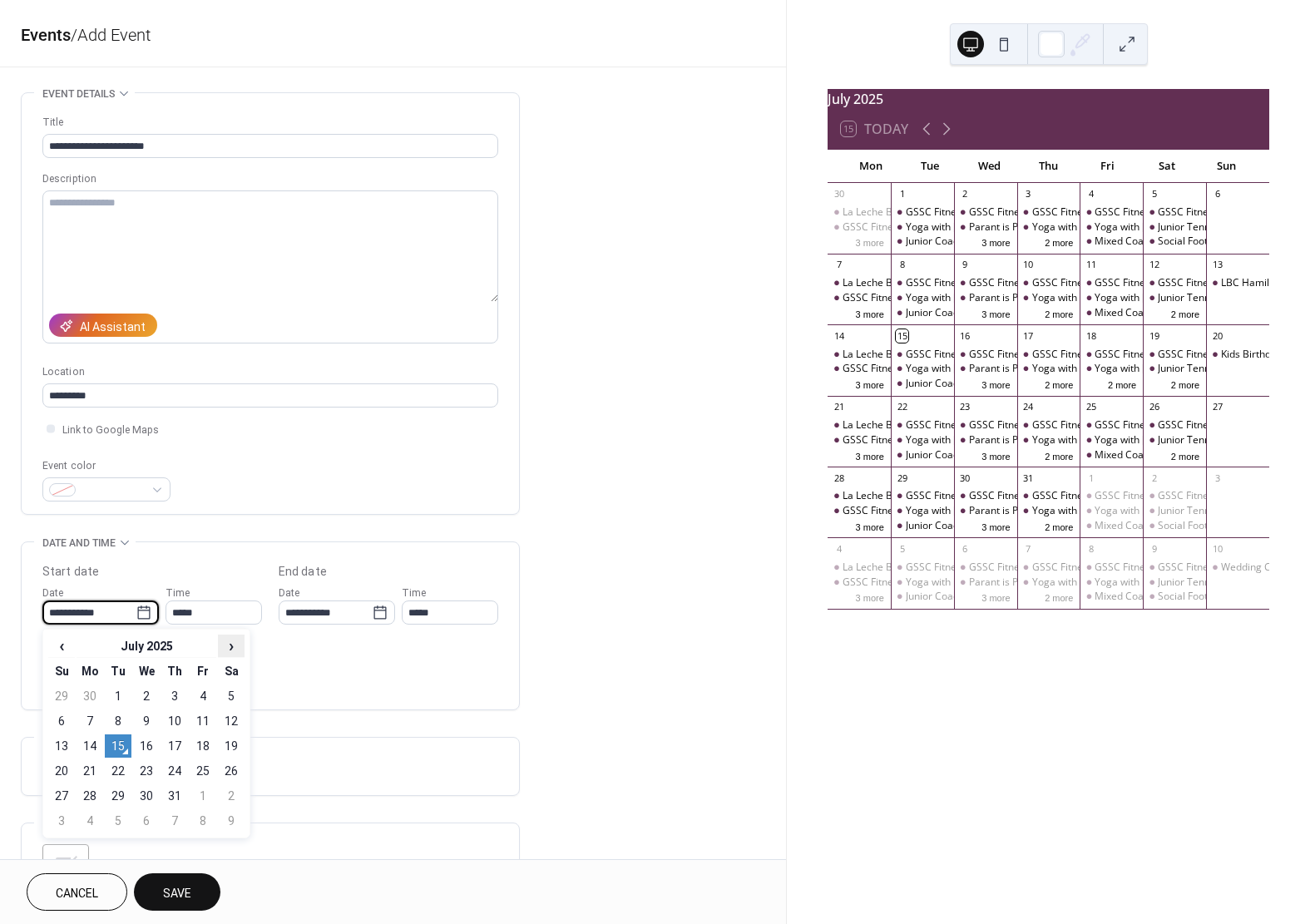 click on "›" at bounding box center [231, 645] 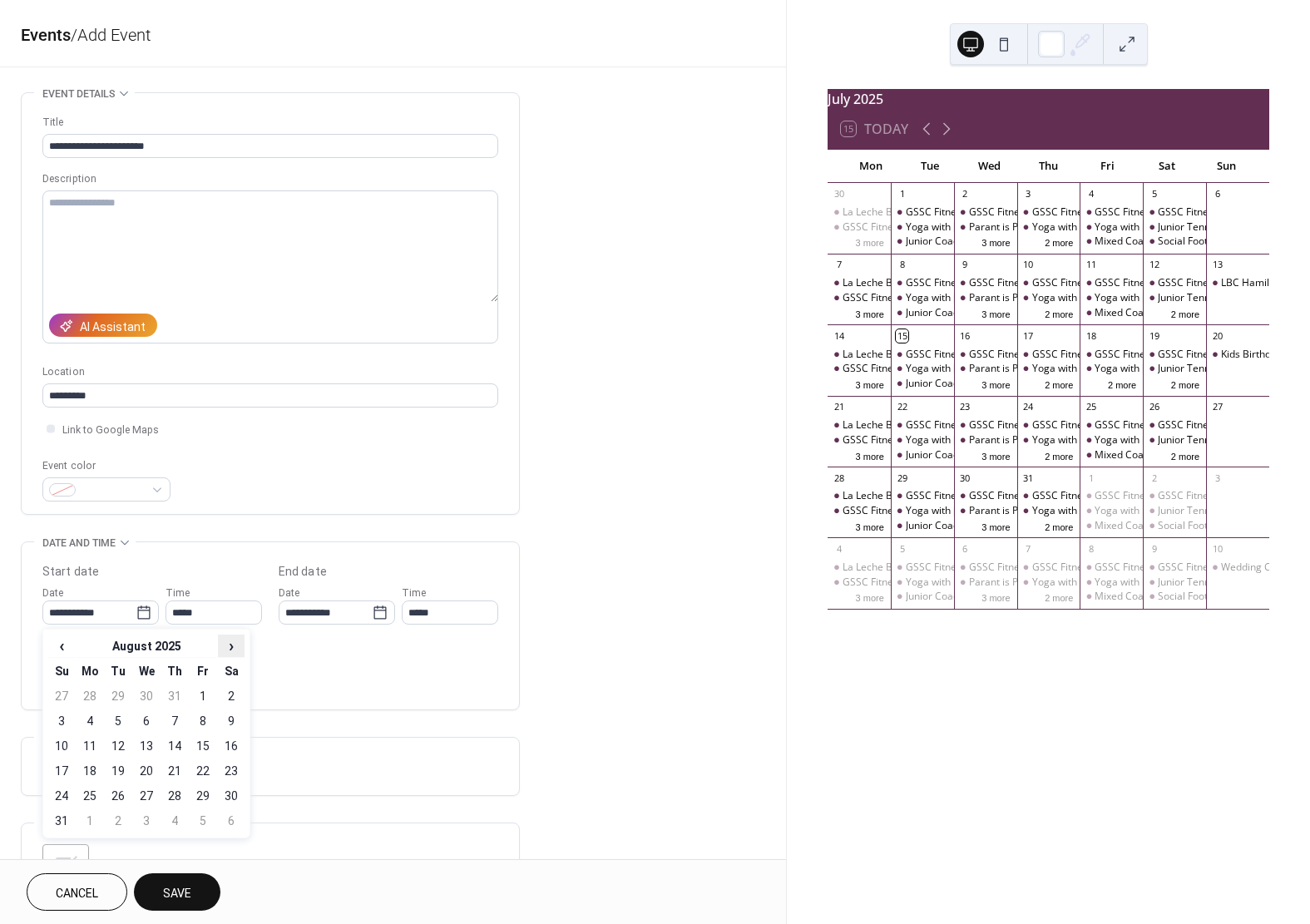 click on "›" at bounding box center [231, 645] 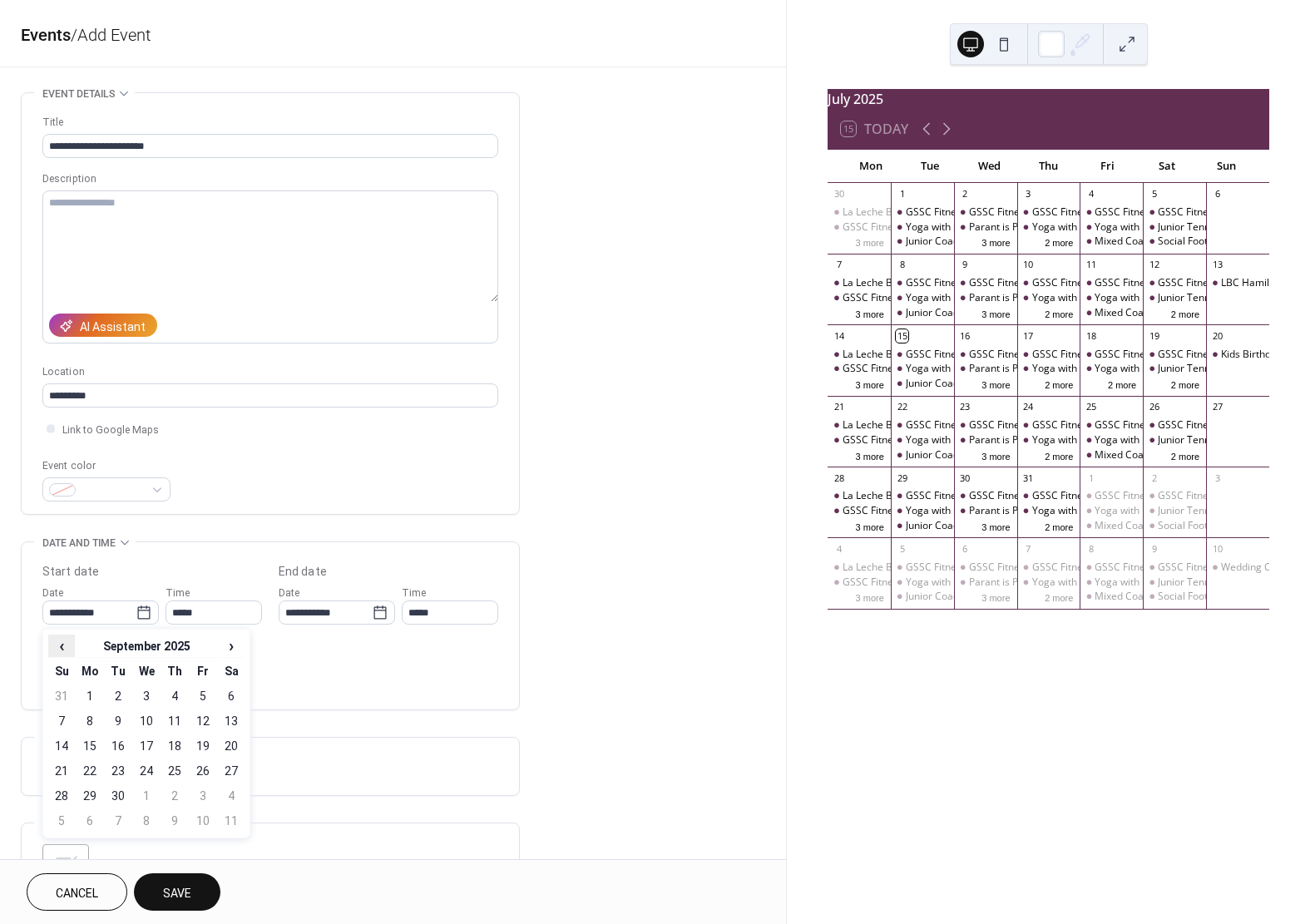 click on "‹" at bounding box center (62, 645) 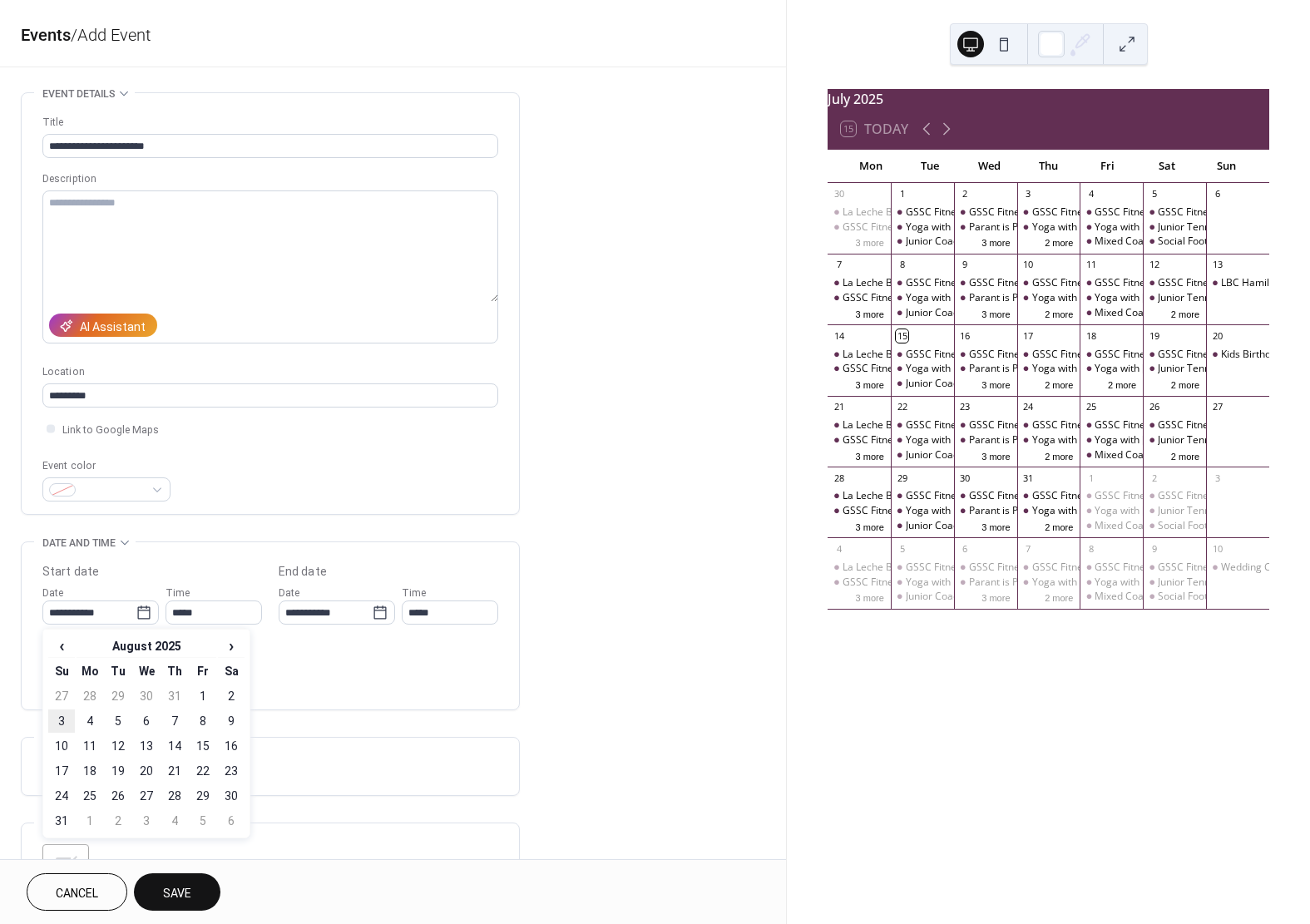 click on "3" at bounding box center [62, 721] 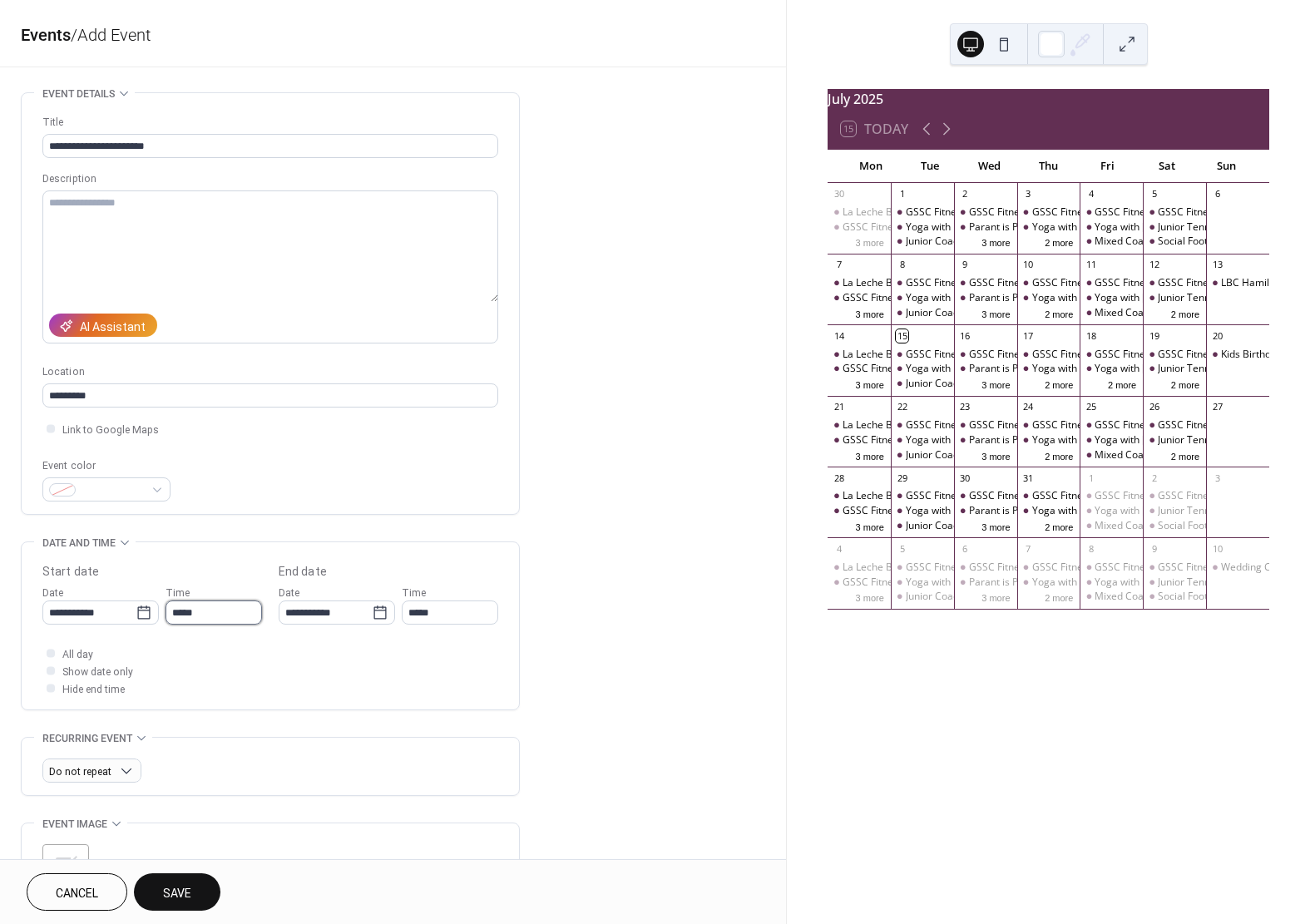 click on "*****" at bounding box center (214, 612) 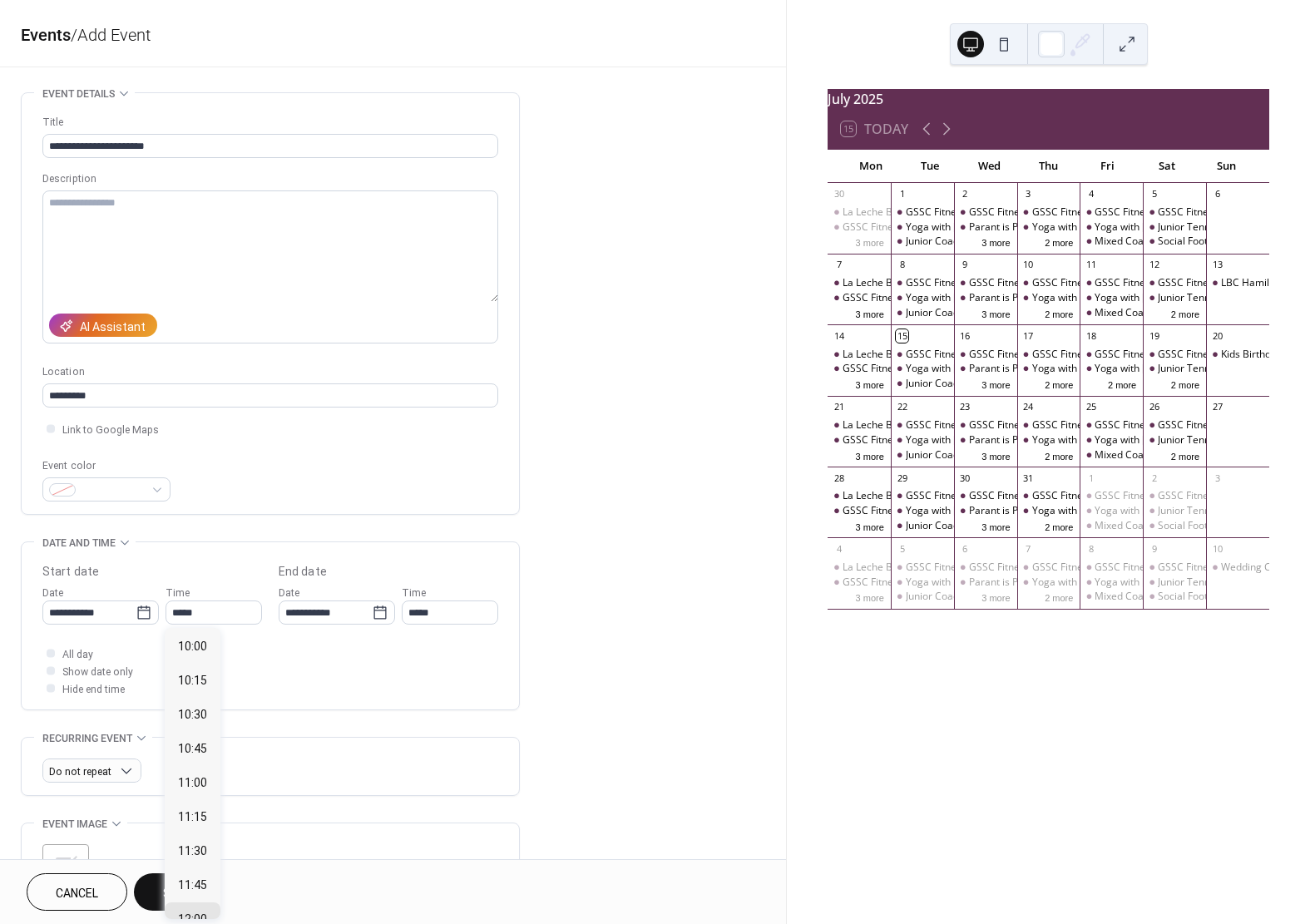 scroll, scrollTop: 1107, scrollLeft: 0, axis: vertical 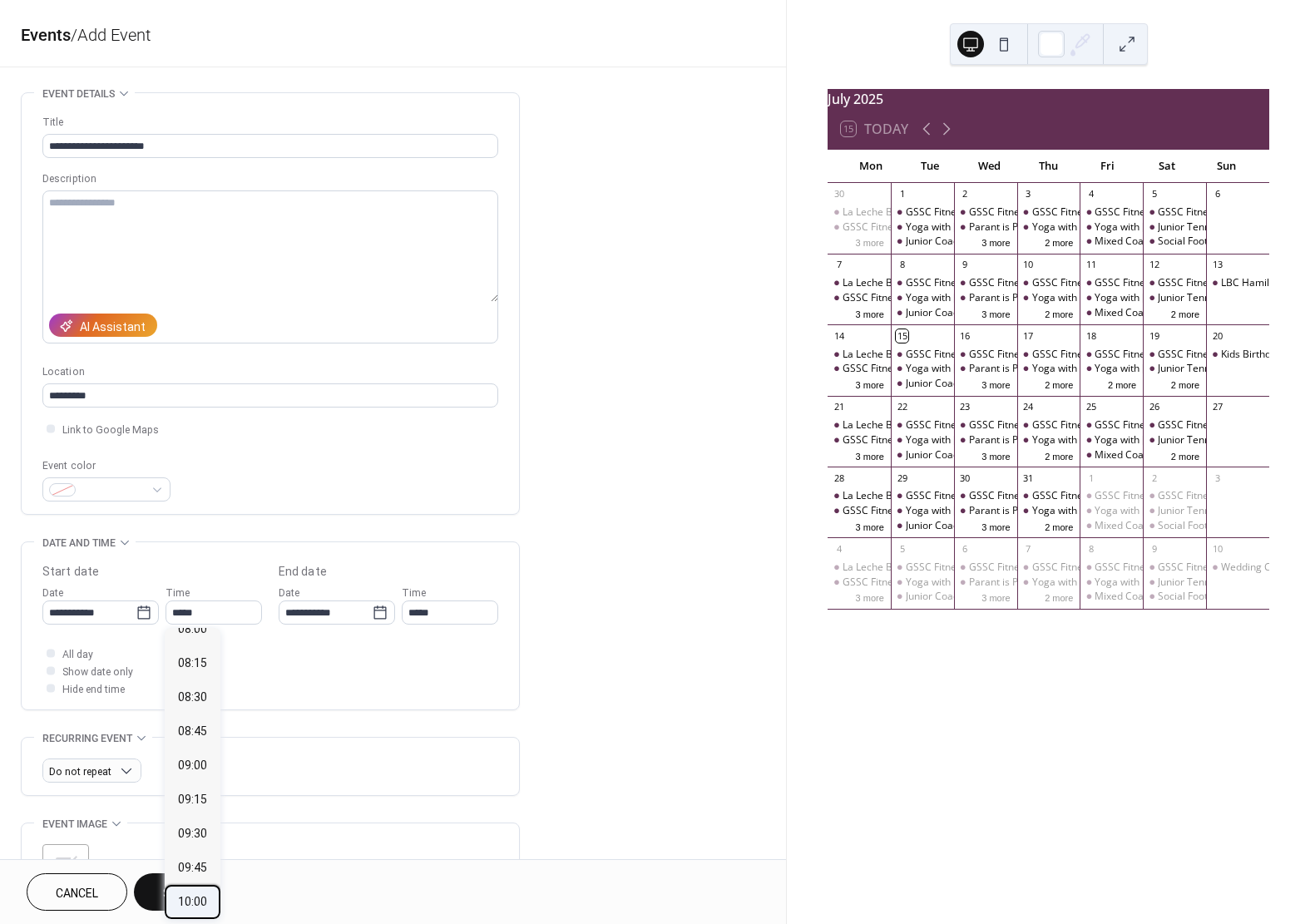 click on "10:00" at bounding box center [192, 902] 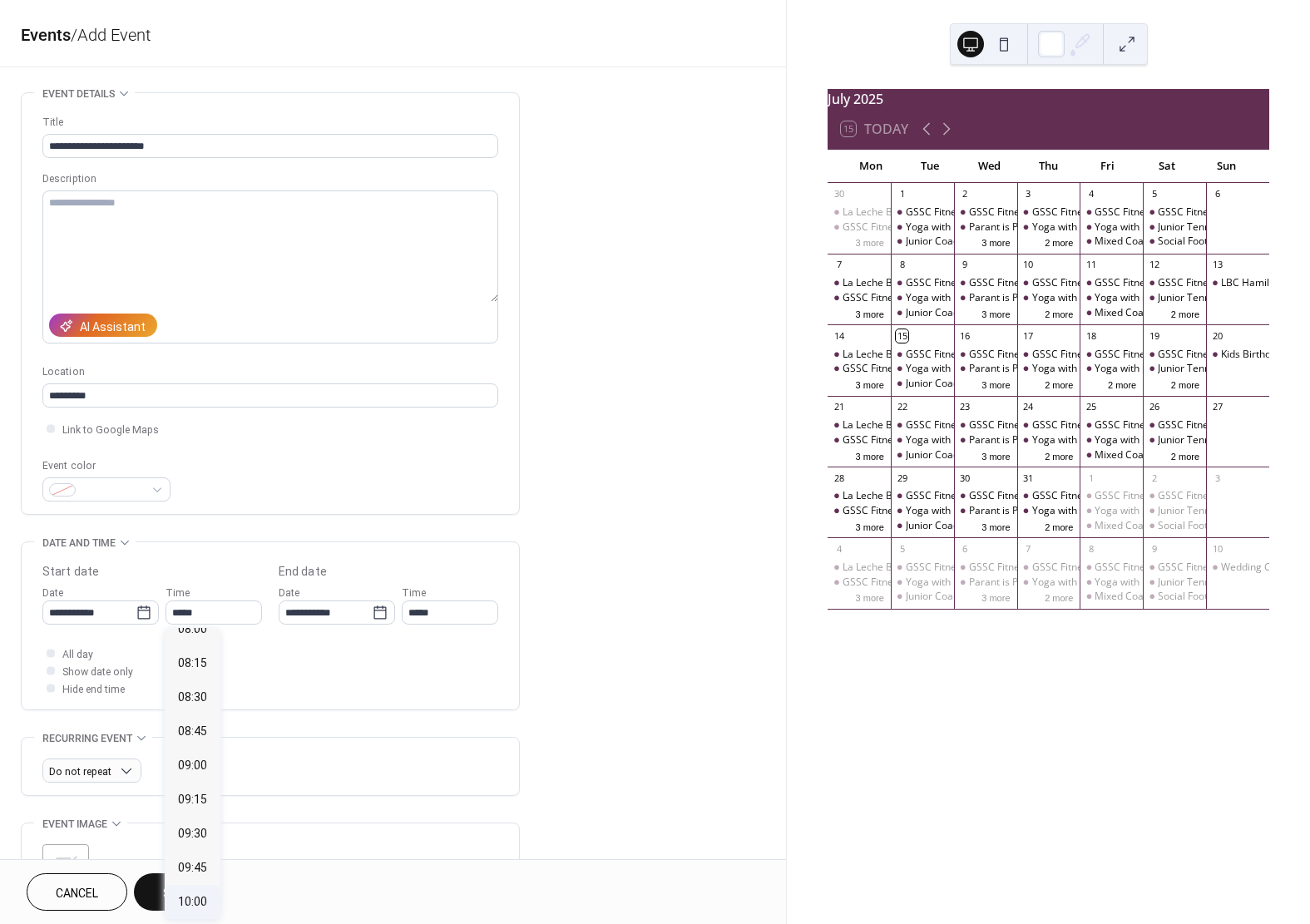 type on "*****" 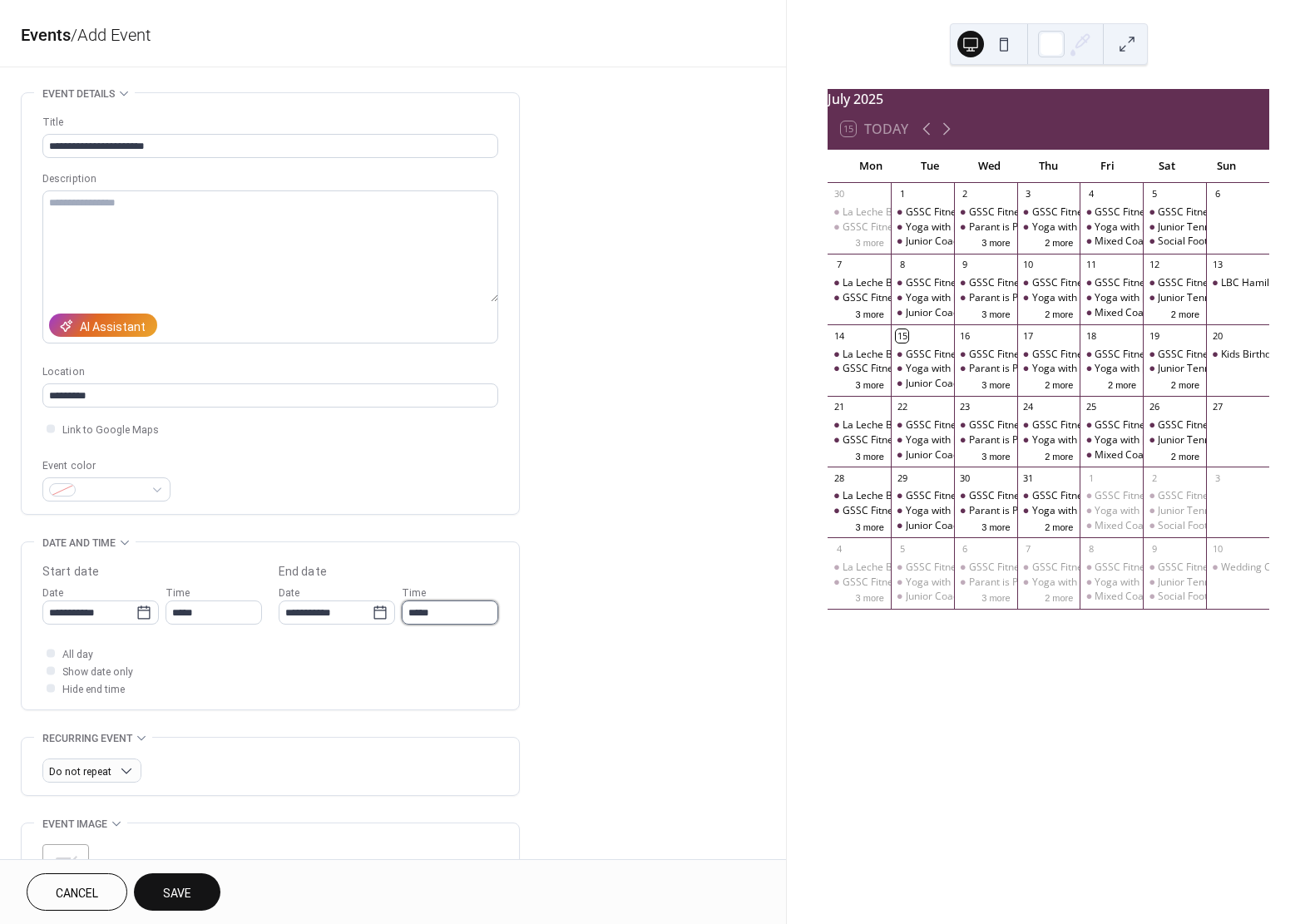 click on "*****" at bounding box center (450, 612) 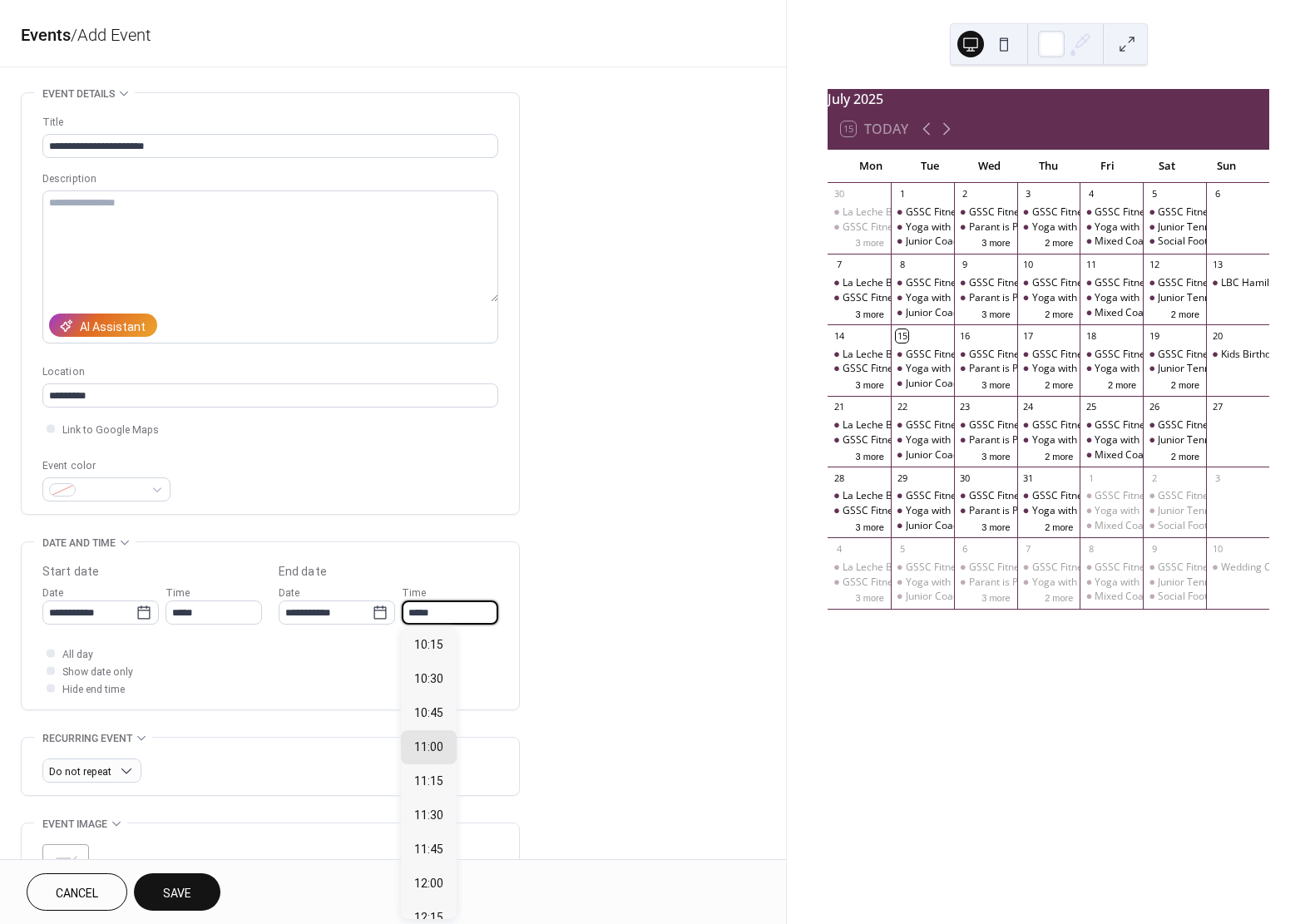 scroll, scrollTop: 254, scrollLeft: 0, axis: vertical 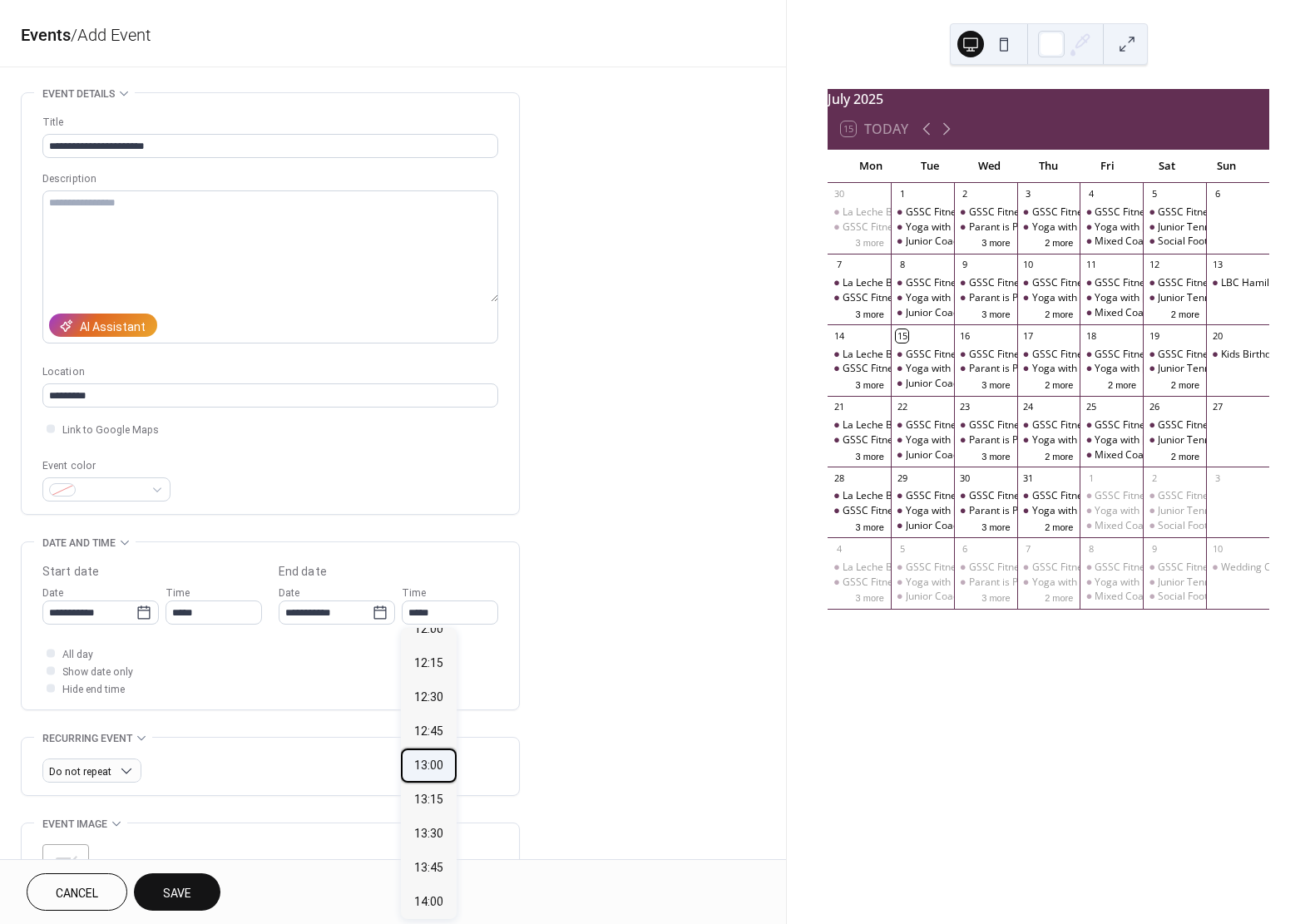 click on "13:00" at bounding box center (428, 765) 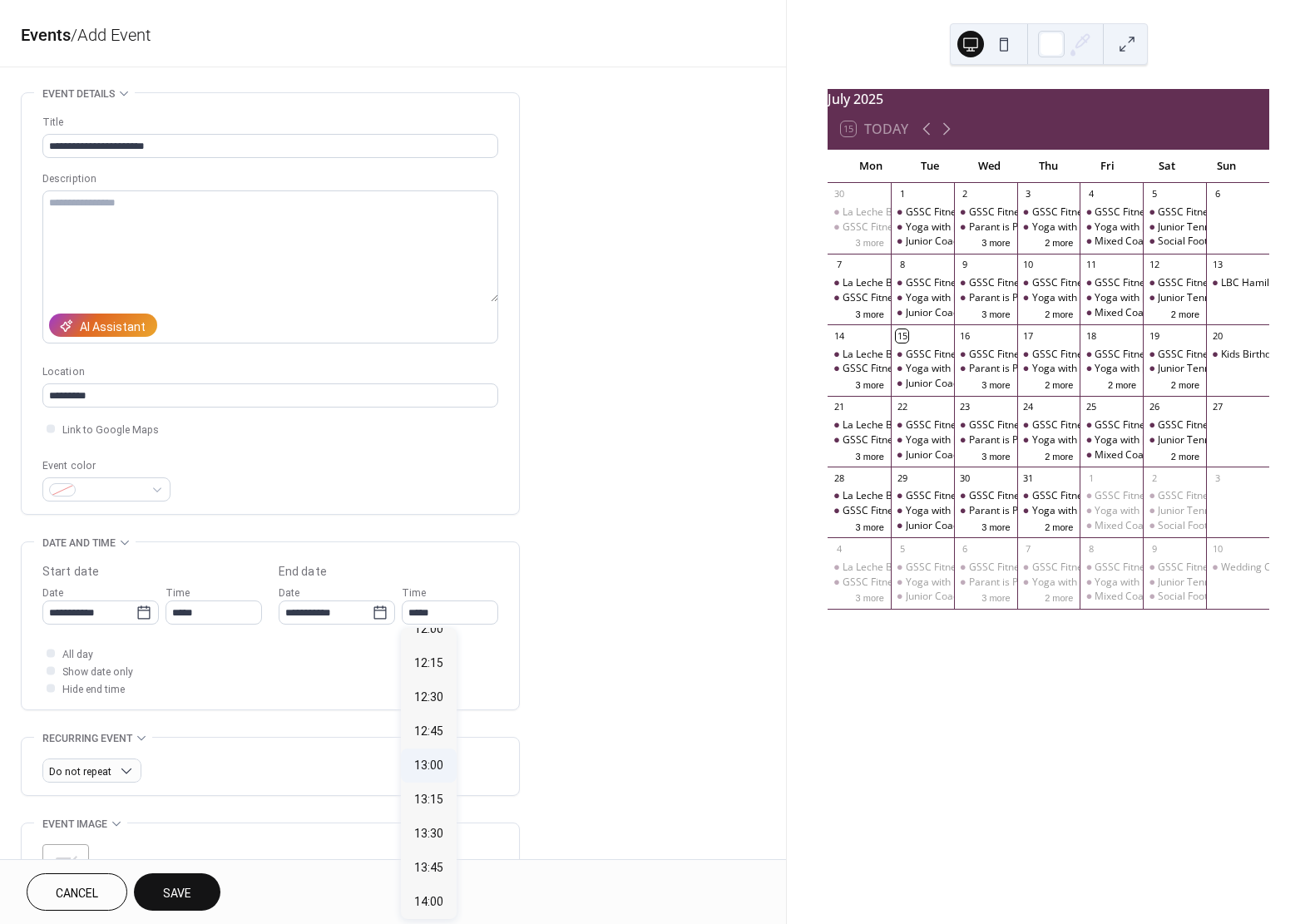 type on "*****" 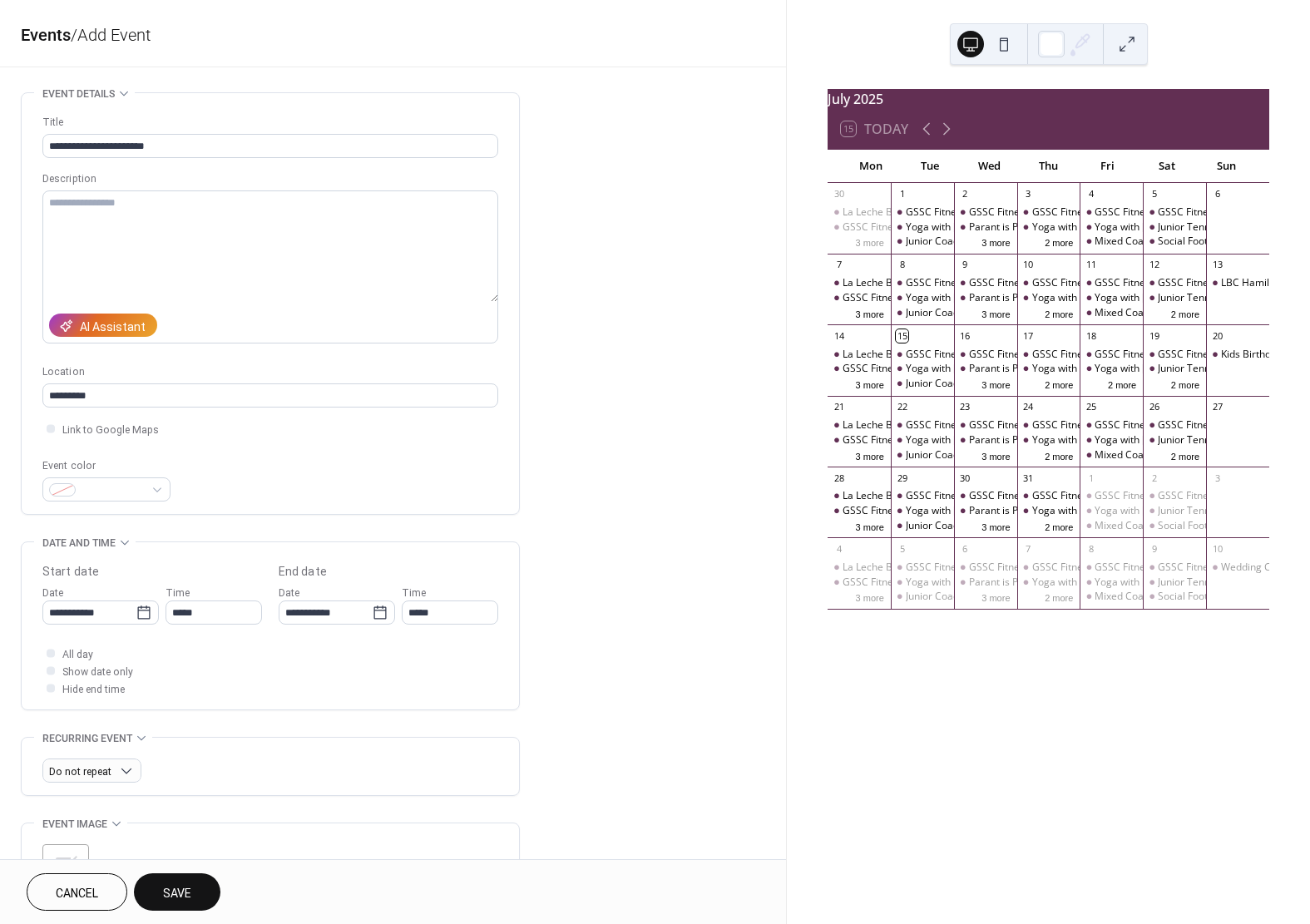 click on "Save" at bounding box center (177, 892) 